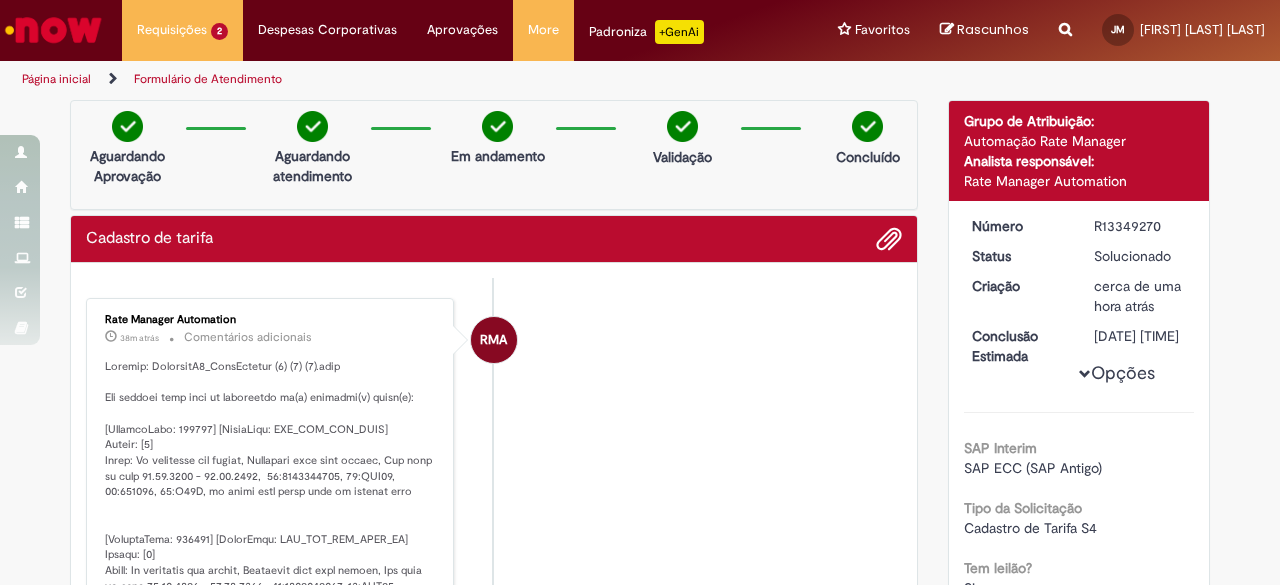 scroll, scrollTop: 0, scrollLeft: 0, axis: both 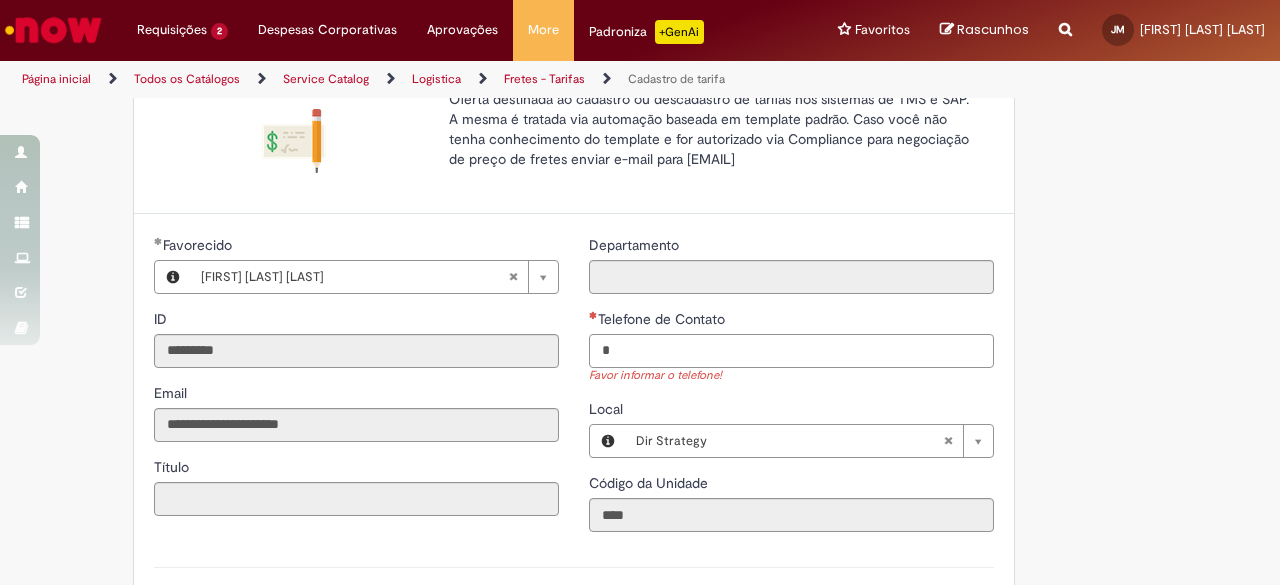 click on "*" at bounding box center (791, 351) 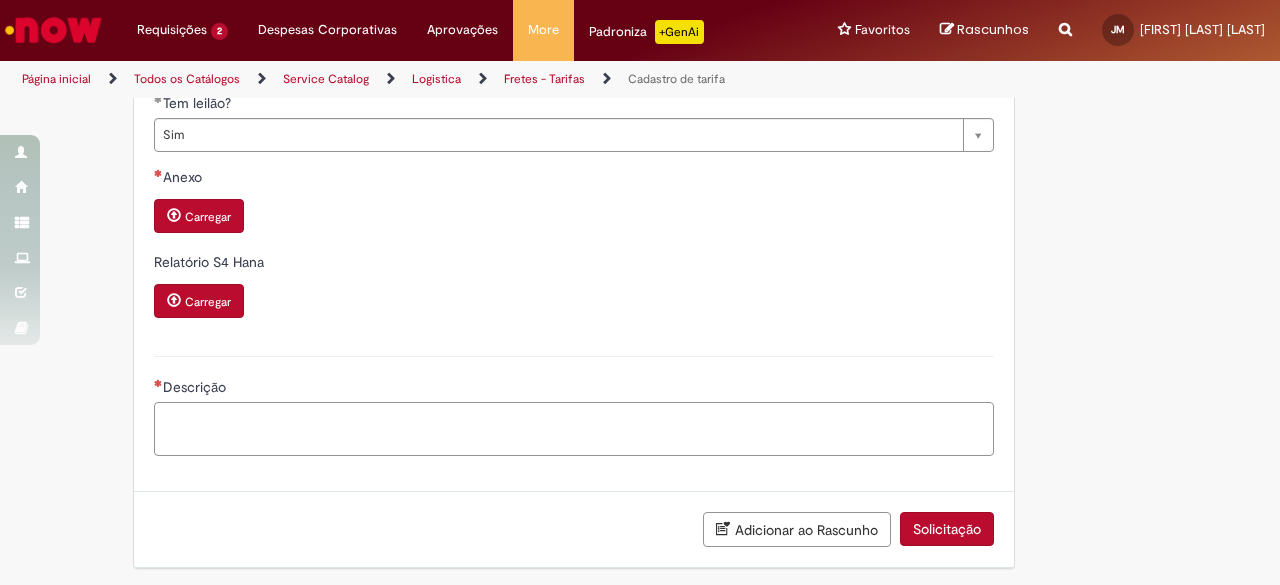 type on "**********" 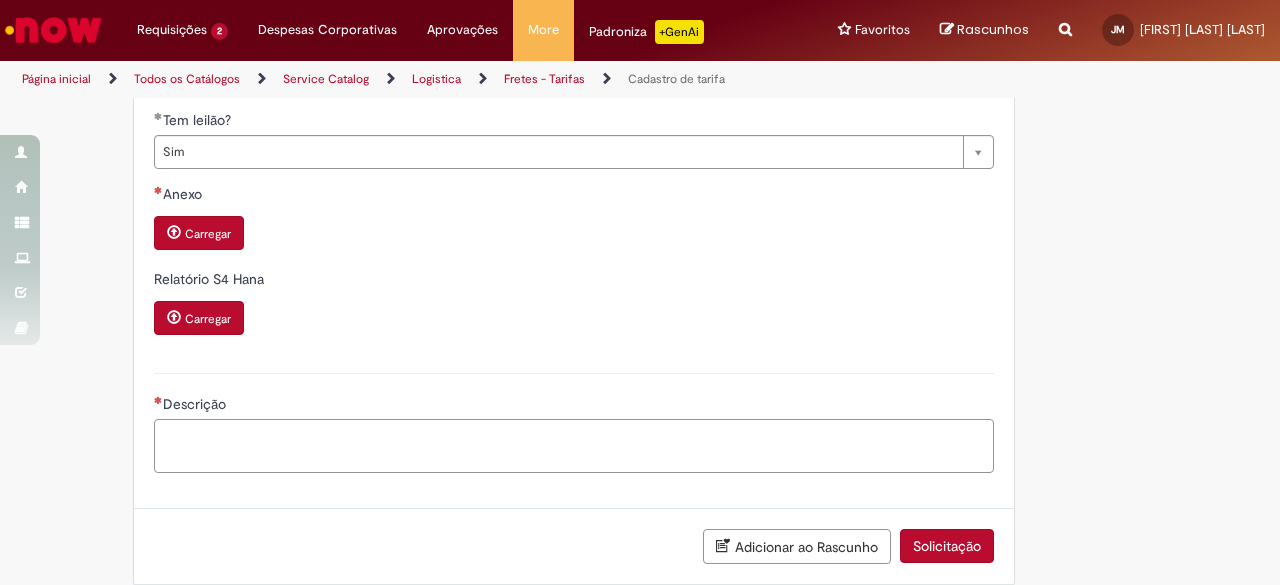 paste on "*********" 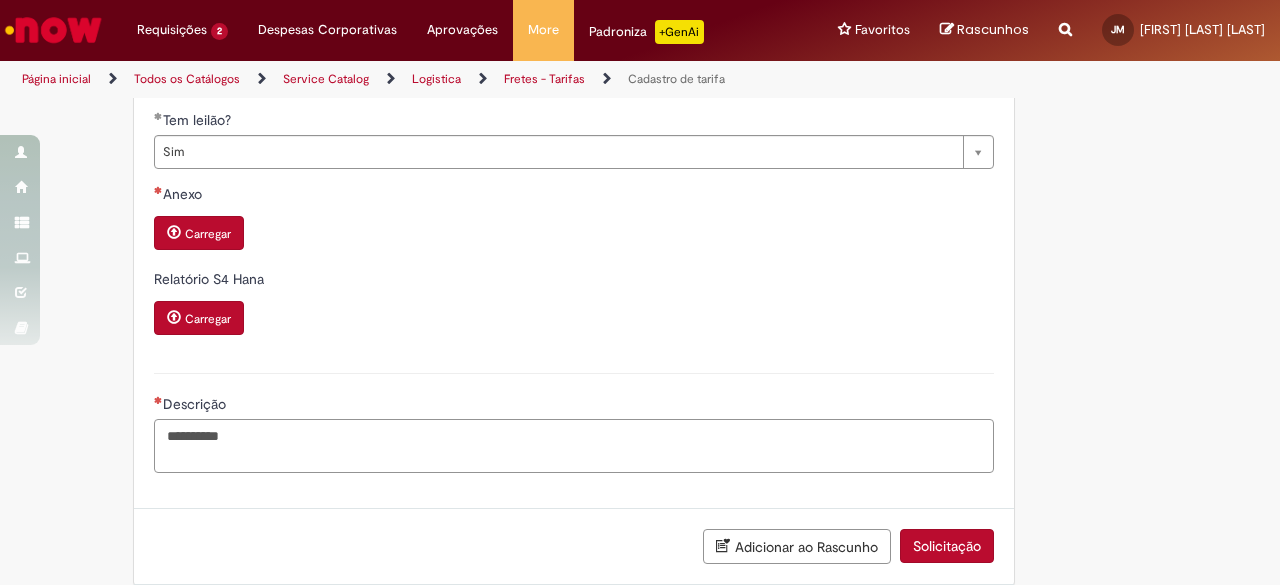 click on "*********" at bounding box center (574, 445) 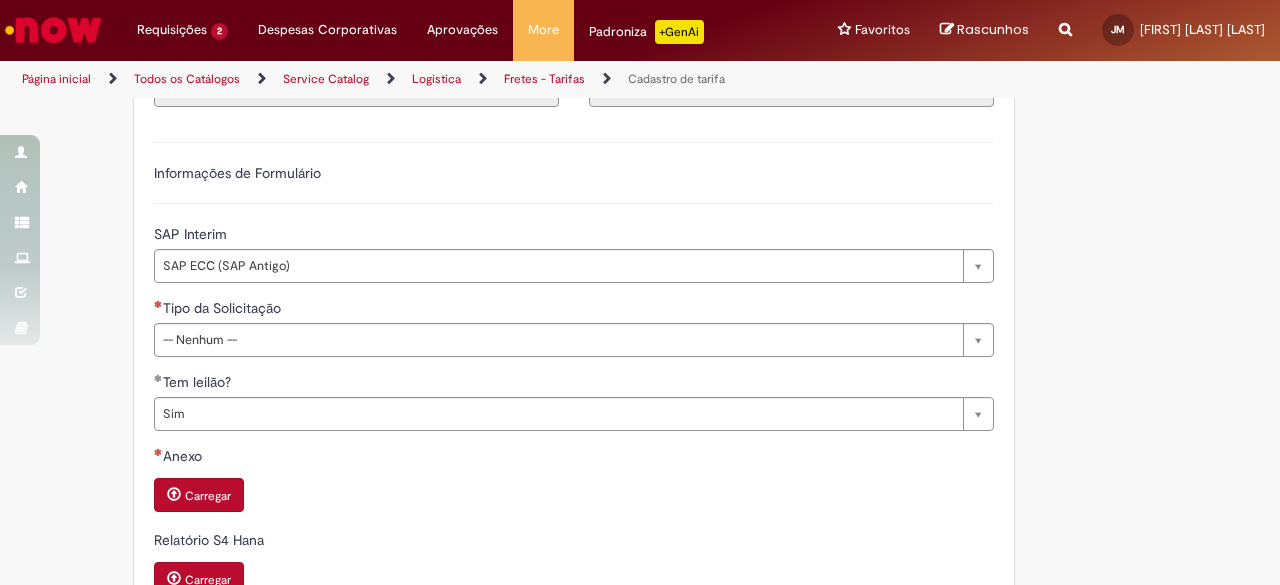 scroll, scrollTop: 542, scrollLeft: 0, axis: vertical 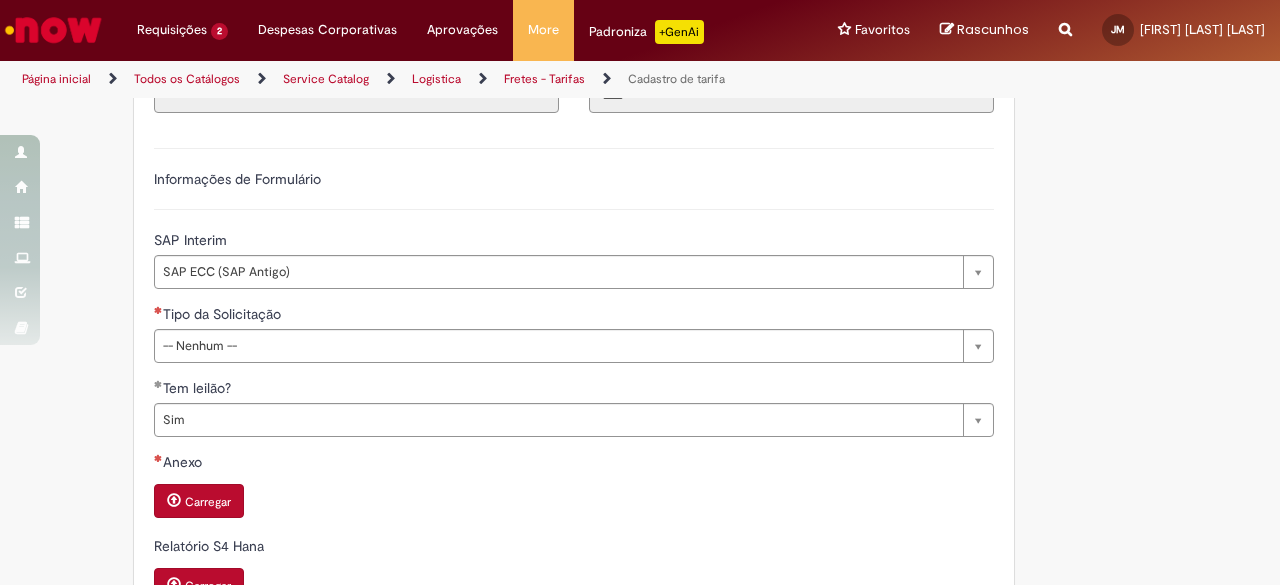 type on "*********" 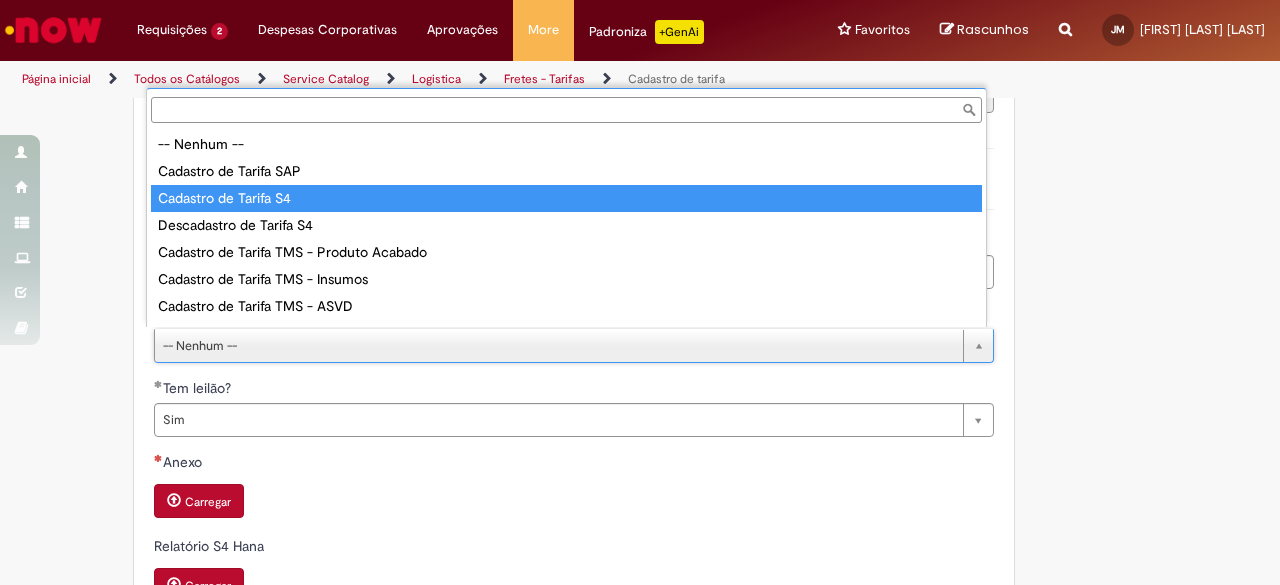 type on "**********" 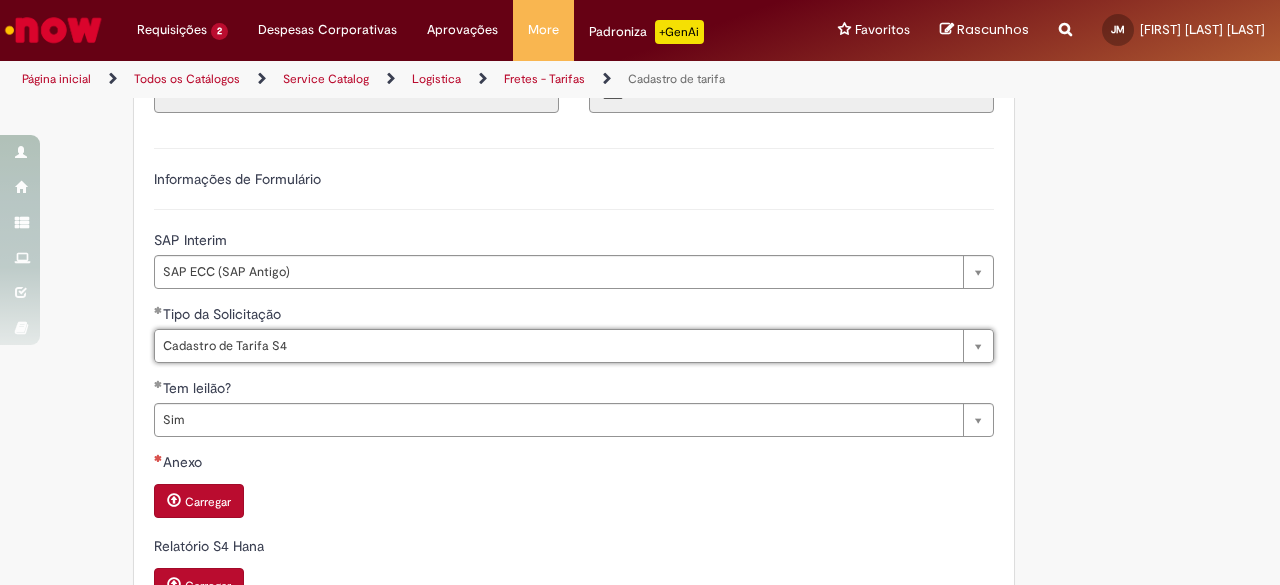 click on "Carregar" at bounding box center [199, 501] 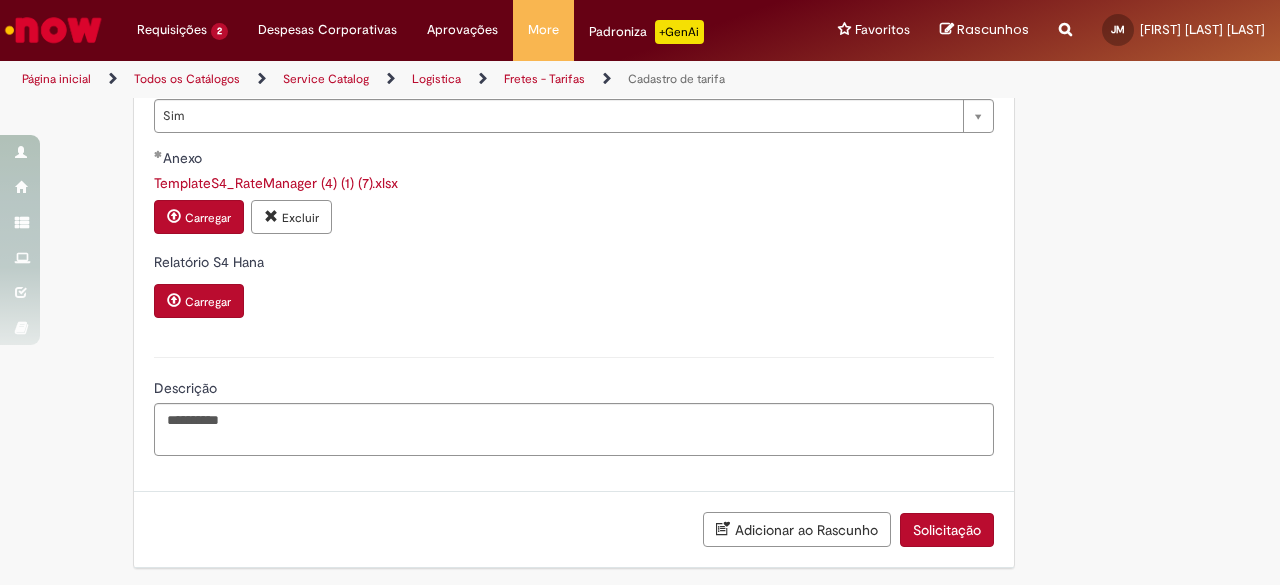 scroll, scrollTop: 846, scrollLeft: 0, axis: vertical 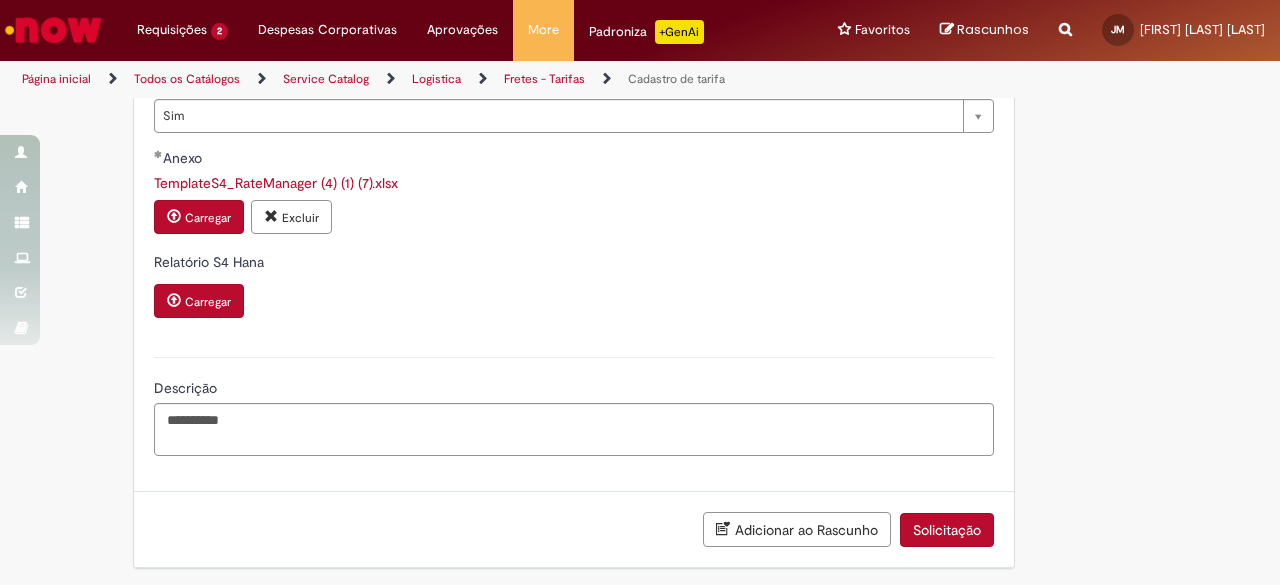 click on "Solicitação" at bounding box center [947, 530] 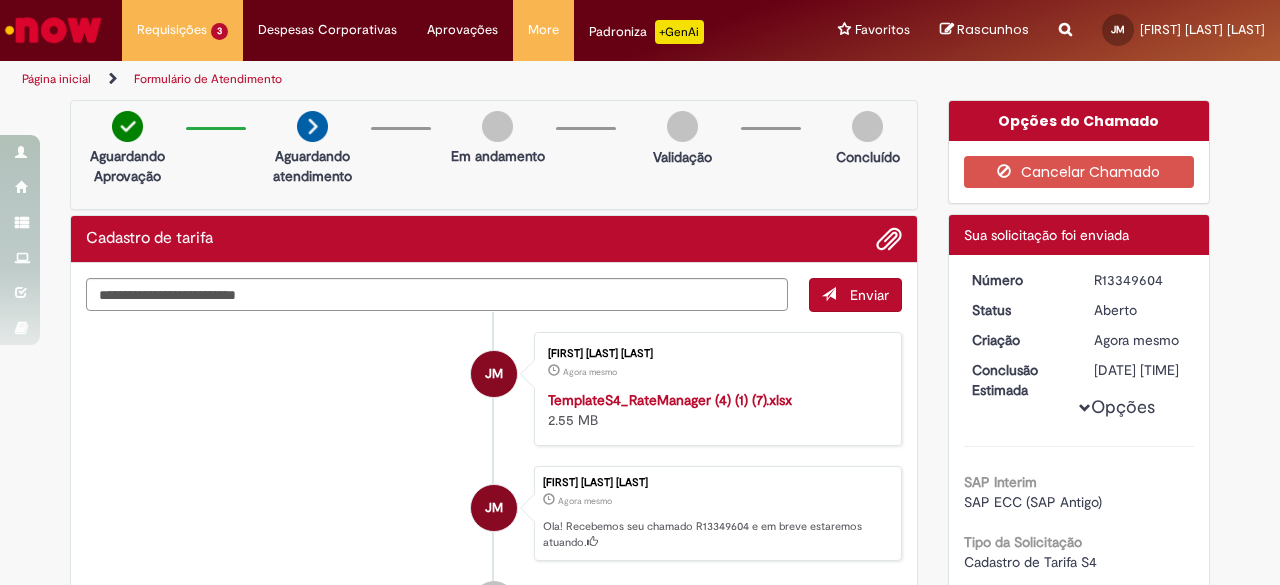scroll, scrollTop: 115, scrollLeft: 0, axis: vertical 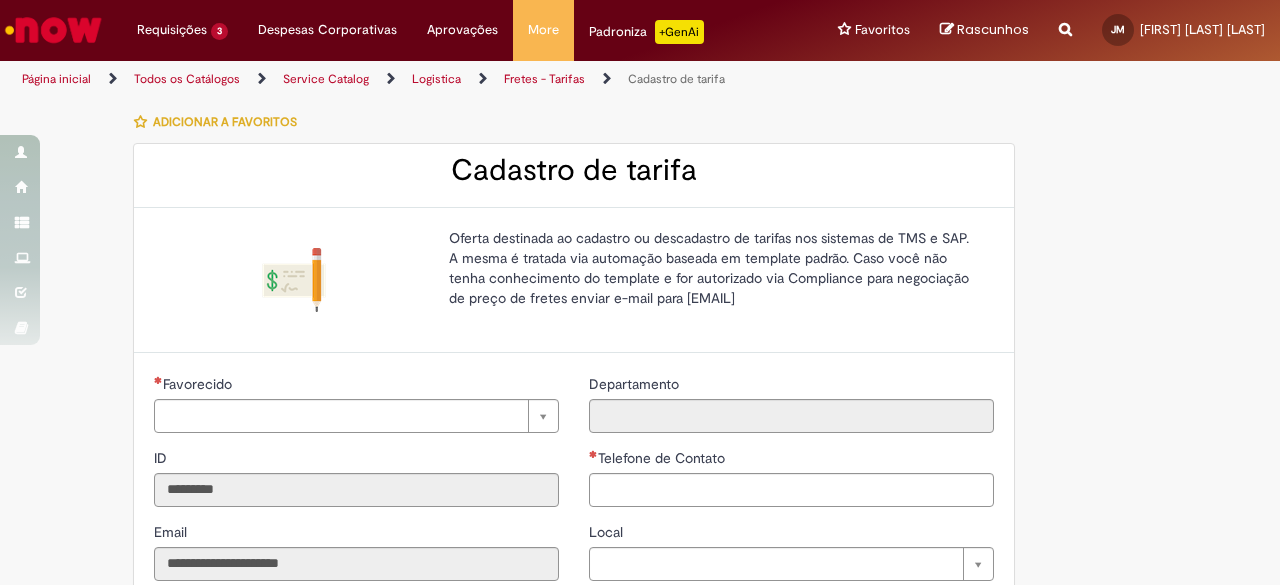 type on "**********" 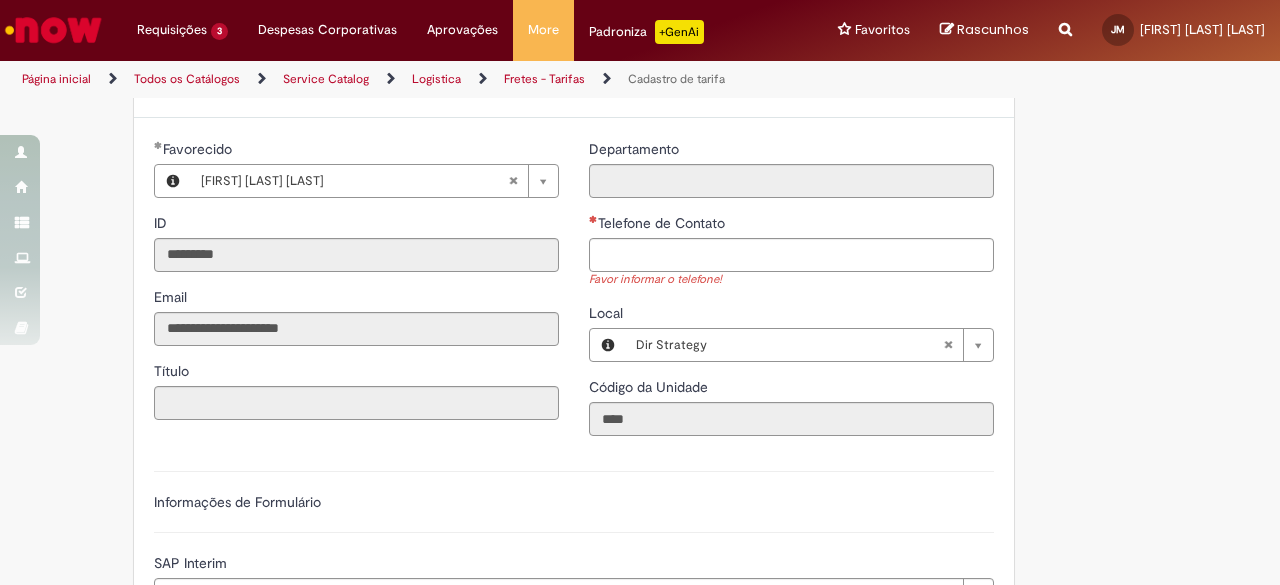 scroll, scrollTop: 236, scrollLeft: 0, axis: vertical 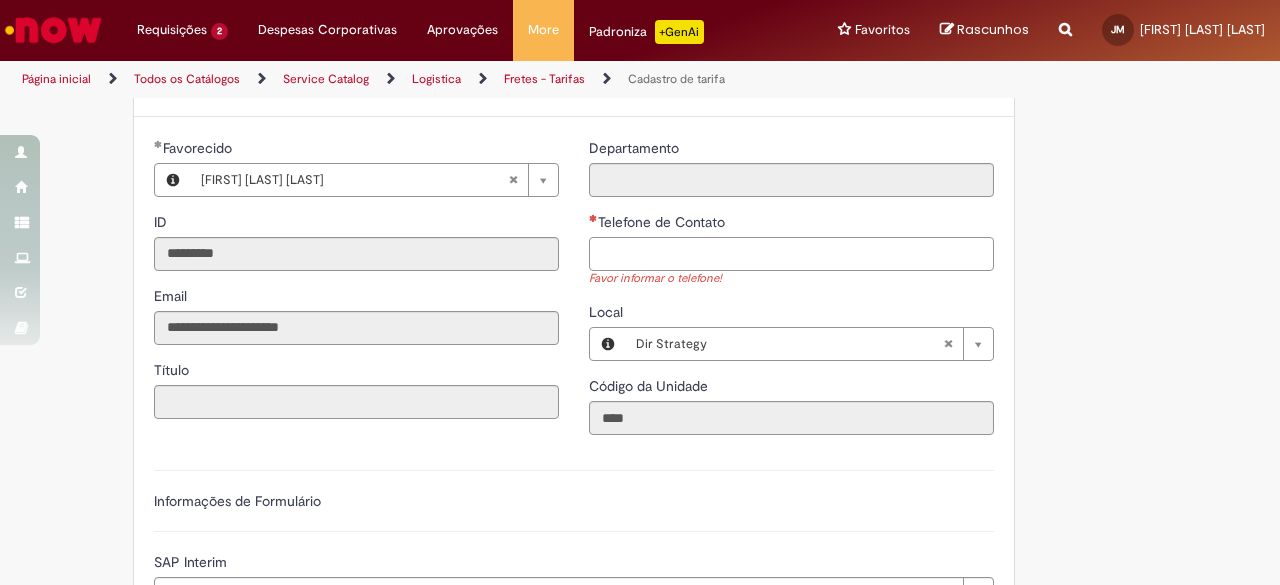 click on "Telefone de Contato" at bounding box center [791, 254] 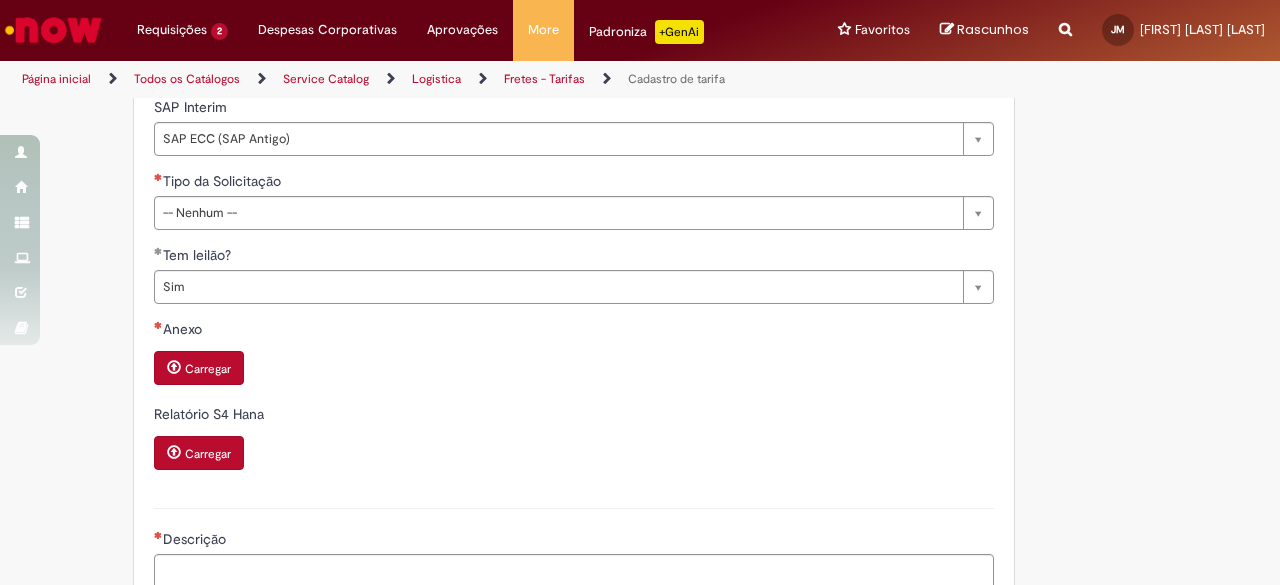 scroll, scrollTop: 694, scrollLeft: 0, axis: vertical 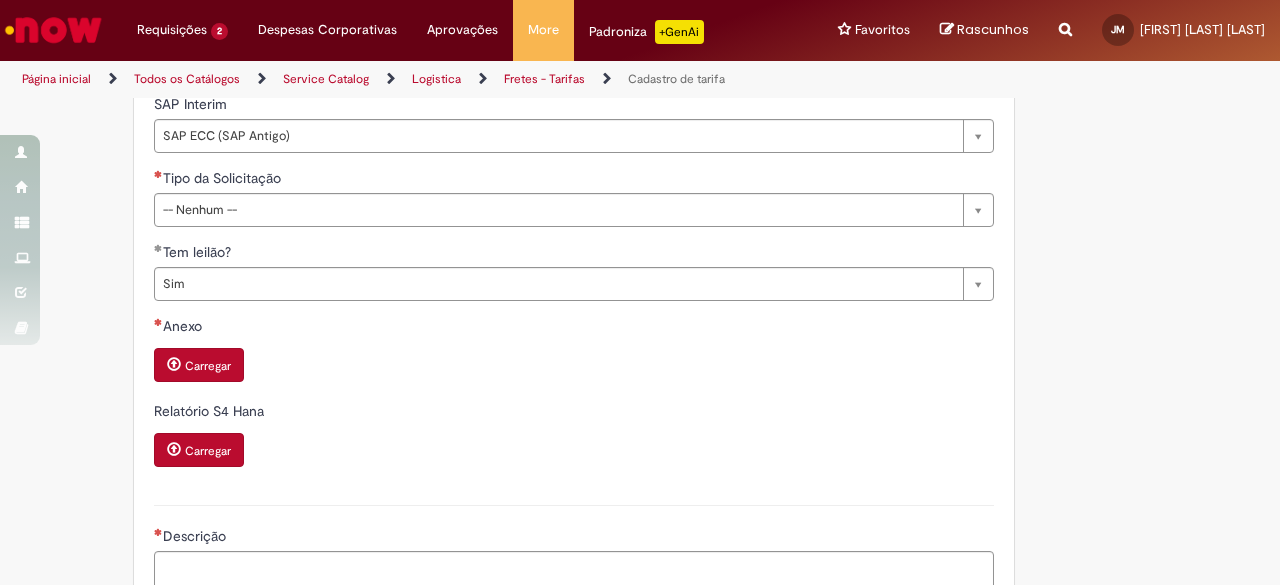 type on "**********" 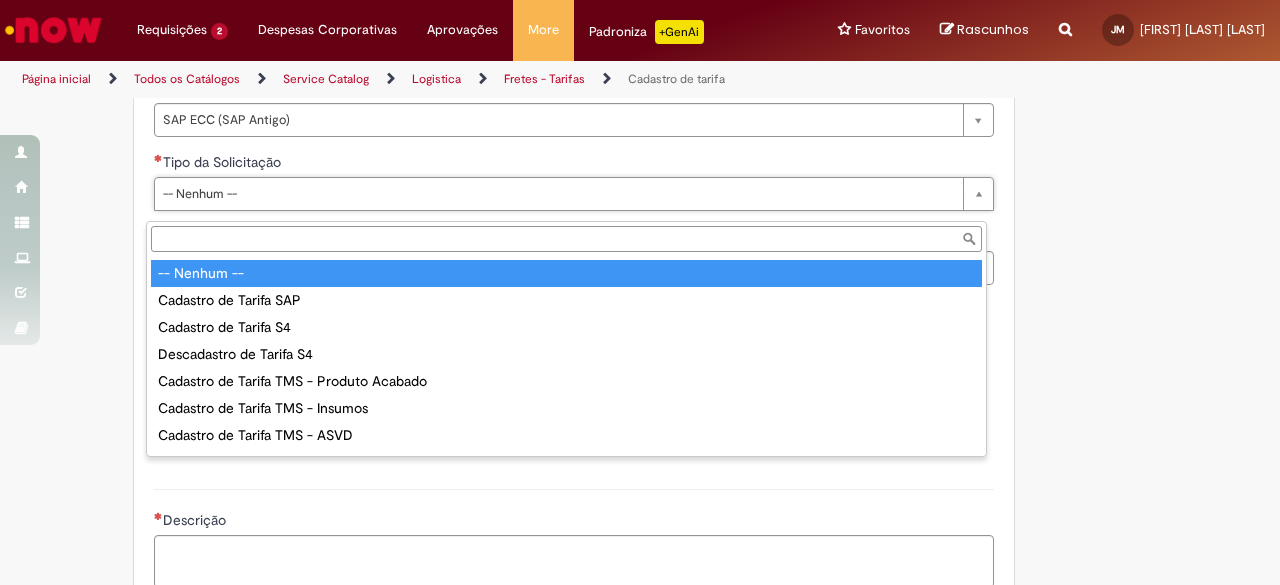 scroll, scrollTop: 677, scrollLeft: 0, axis: vertical 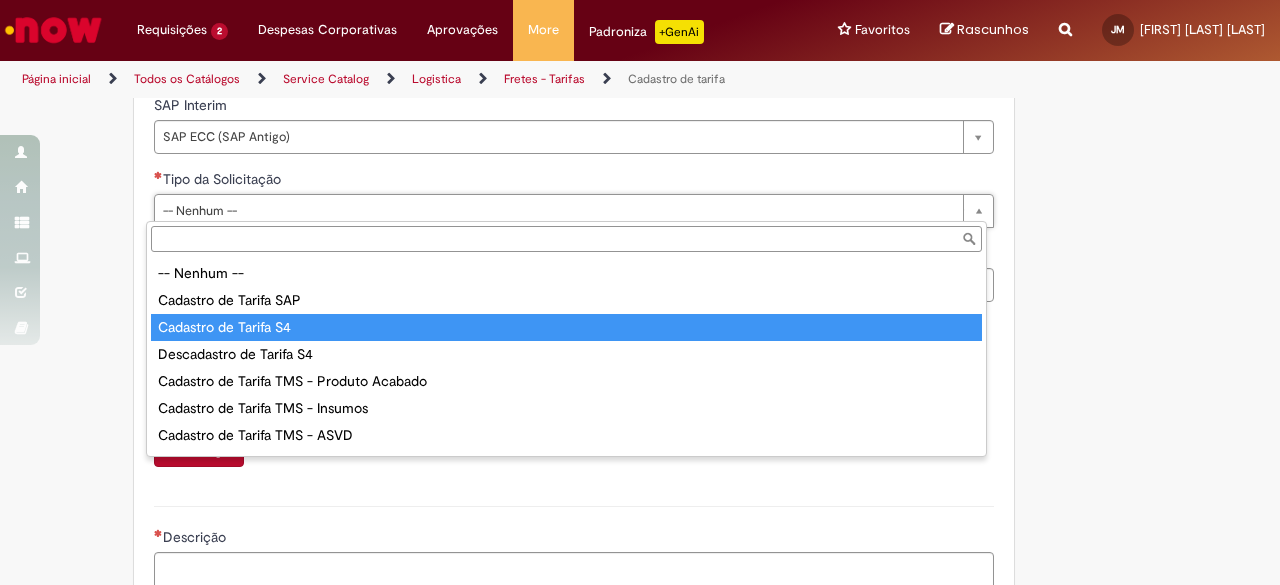 type on "**********" 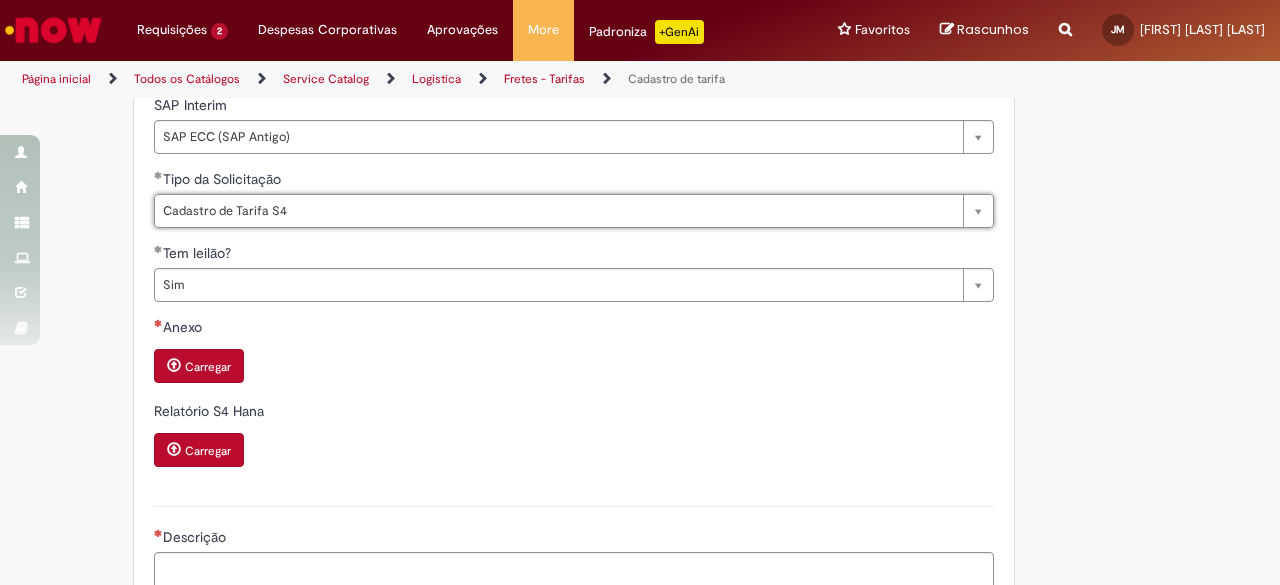 click on "Carregar" at bounding box center [208, 367] 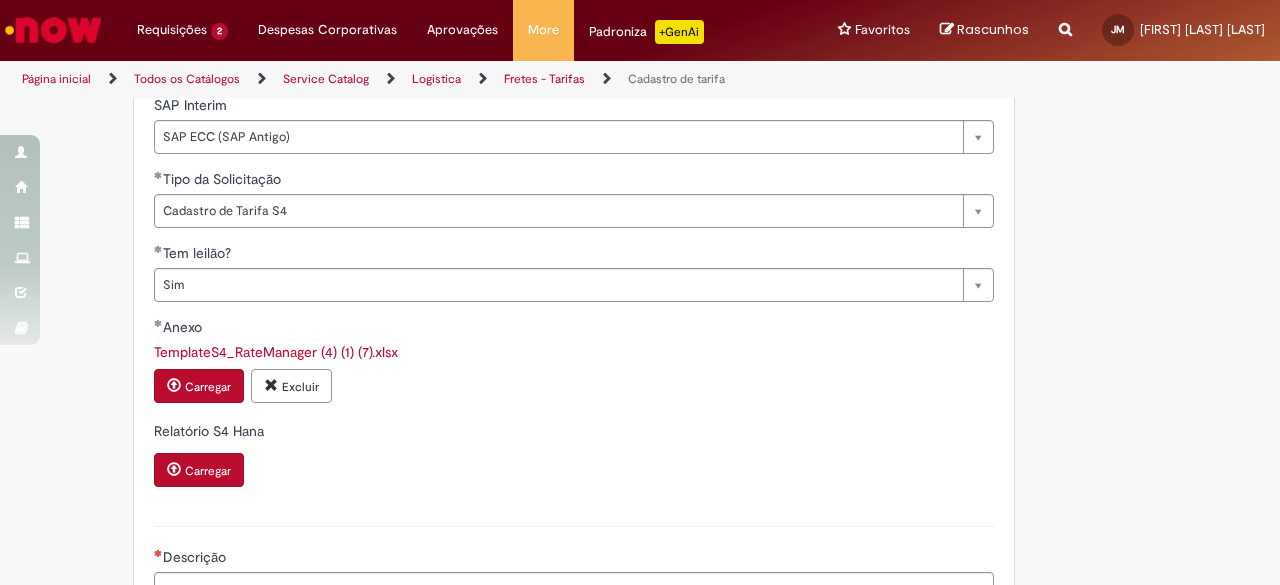scroll, scrollTop: 846, scrollLeft: 0, axis: vertical 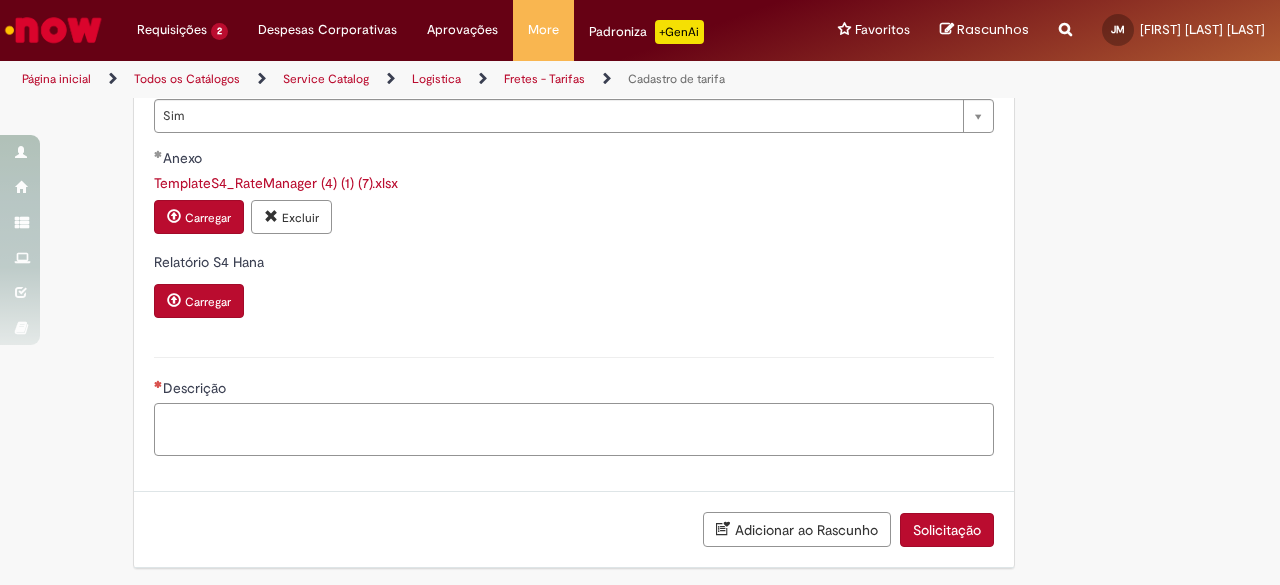 click on "Descrição" at bounding box center [574, 429] 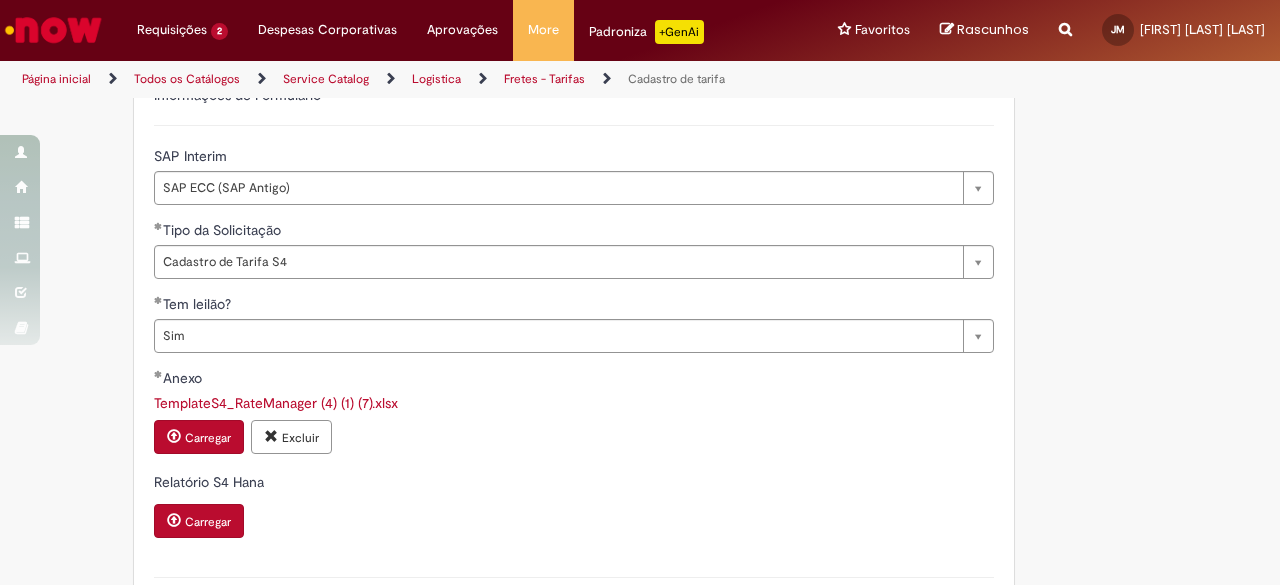 scroll, scrollTop: 846, scrollLeft: 0, axis: vertical 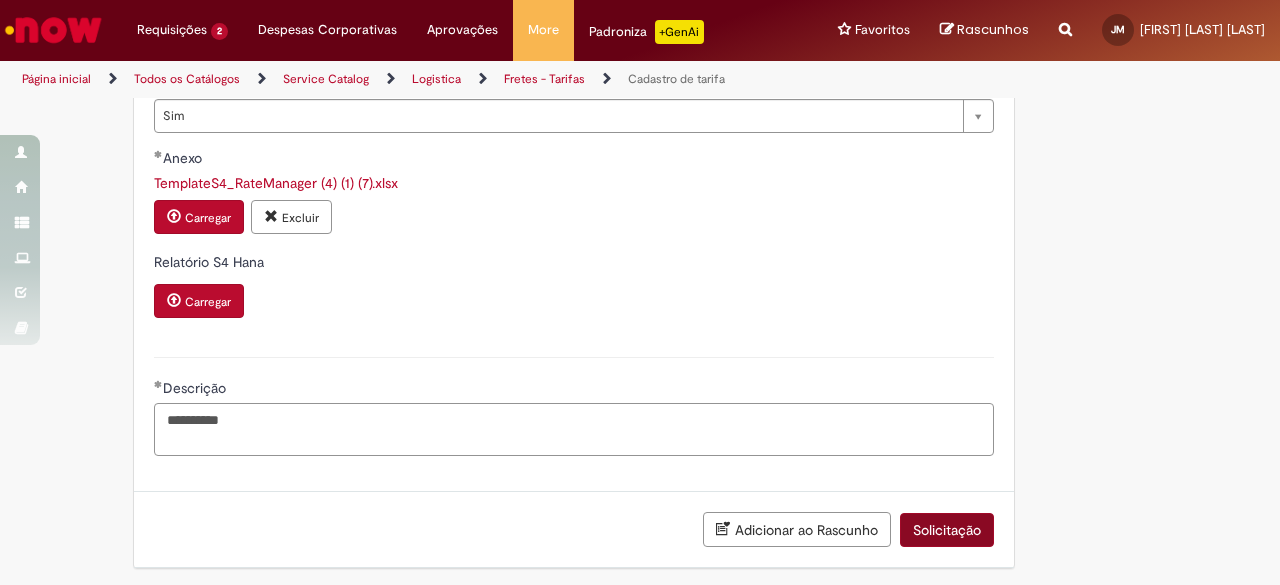 type on "**********" 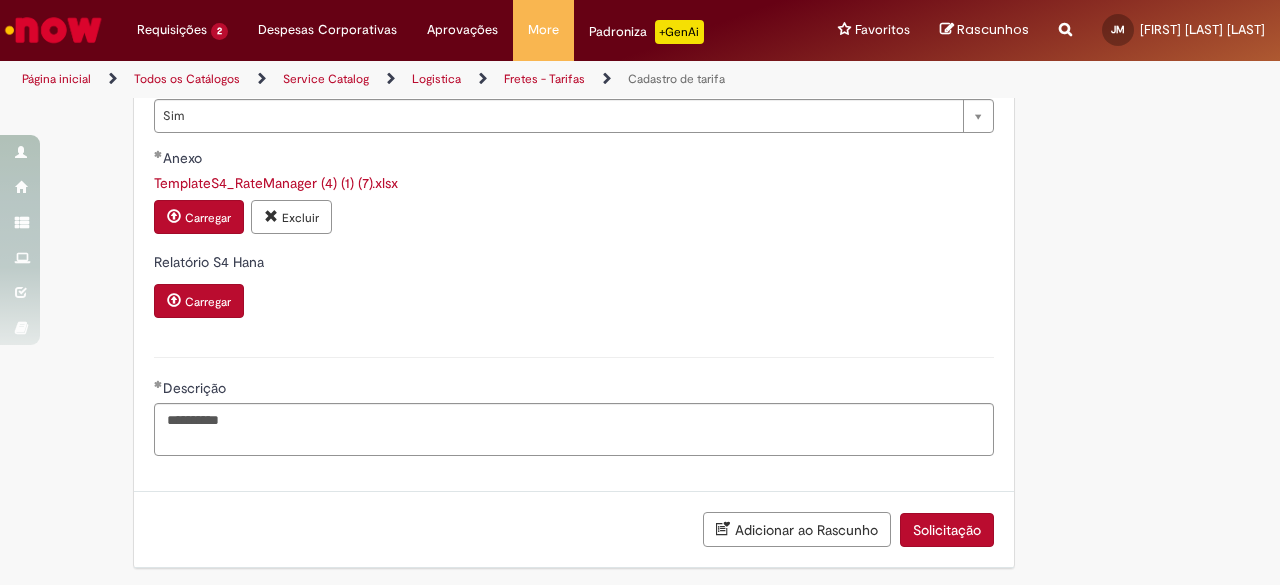 click on "Solicitação" at bounding box center (947, 530) 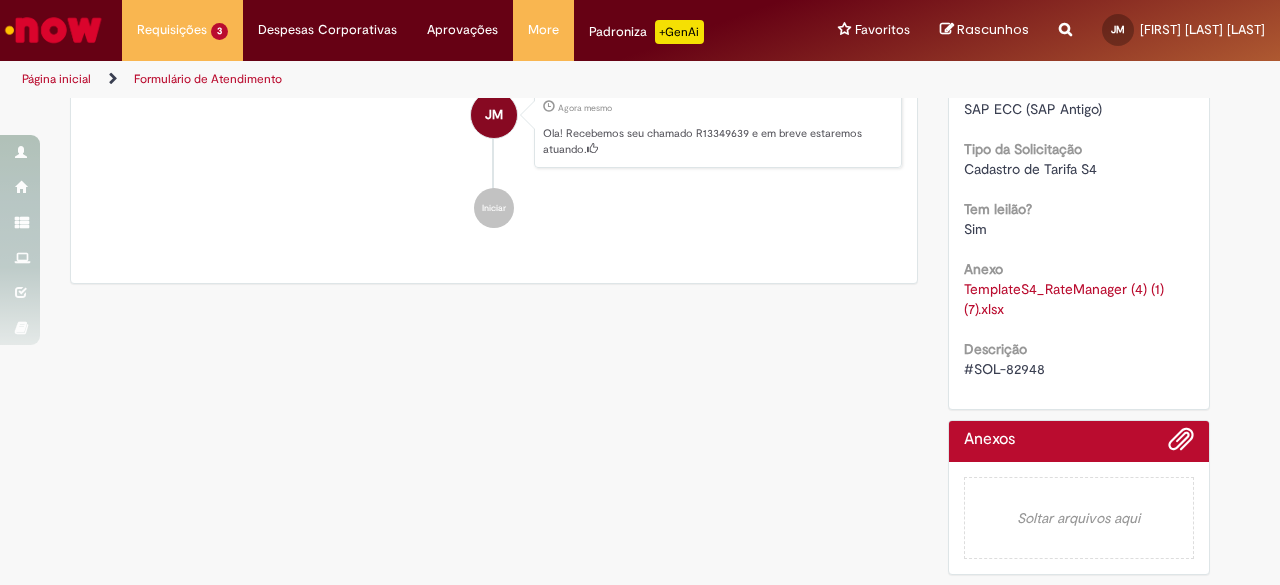 scroll, scrollTop: 0, scrollLeft: 0, axis: both 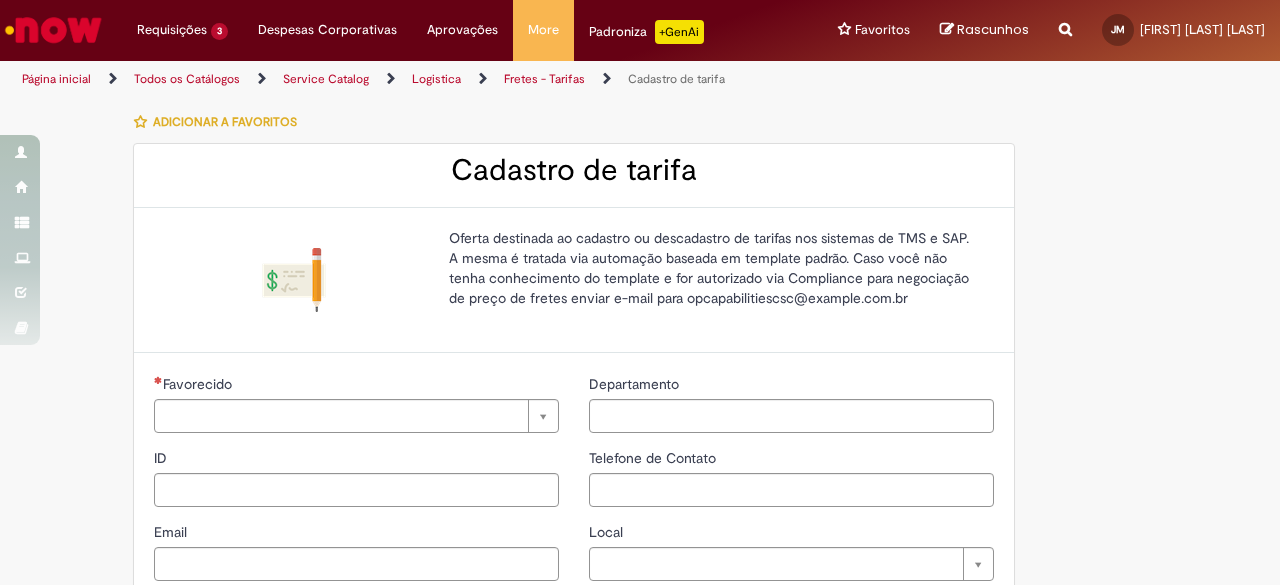 type on "*********" 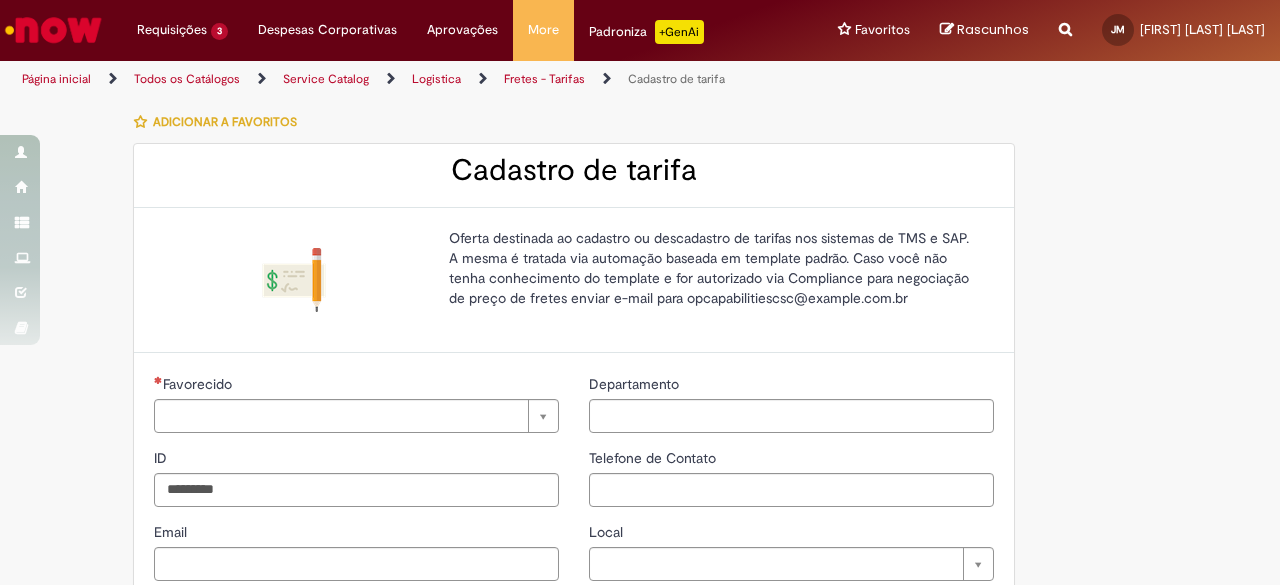 type on "**********" 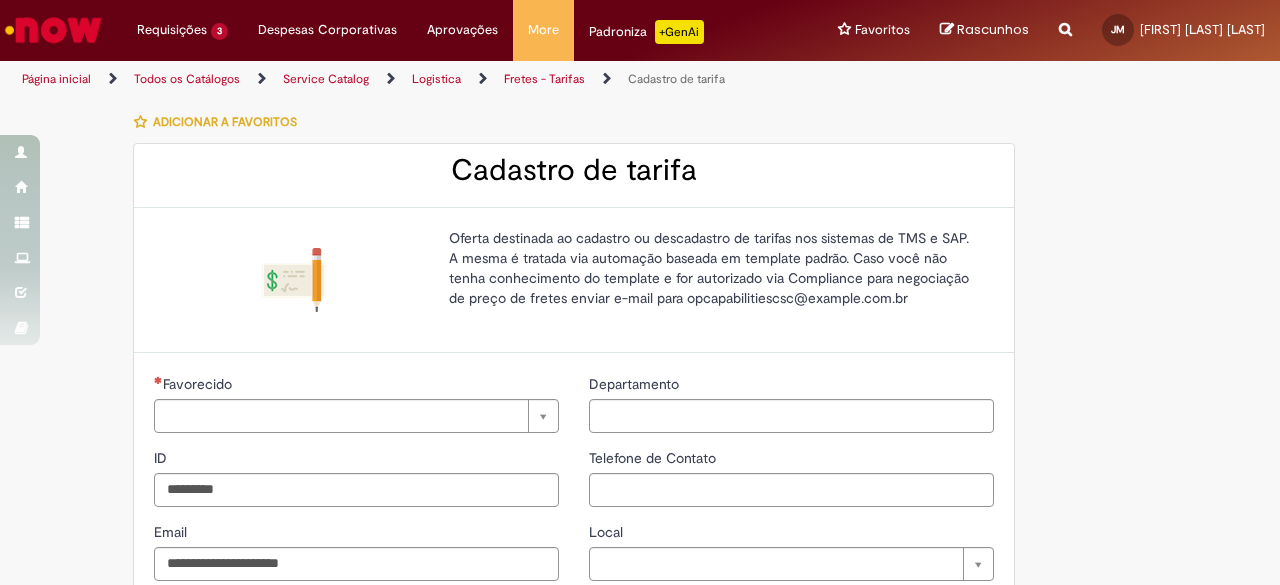 type on "**********" 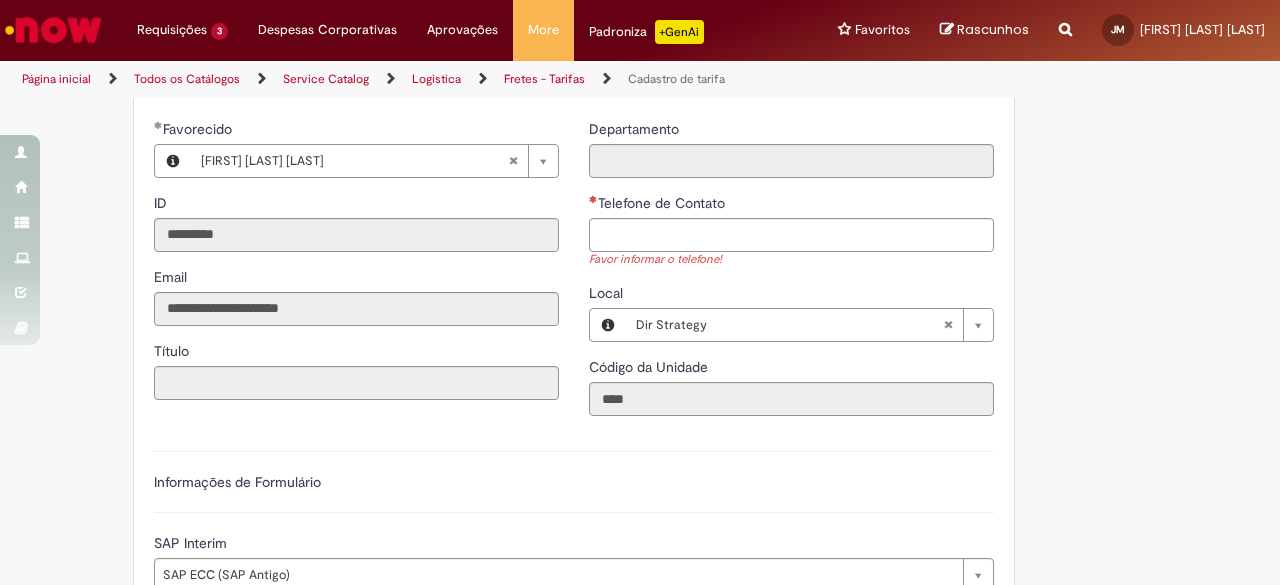 scroll, scrollTop: 256, scrollLeft: 0, axis: vertical 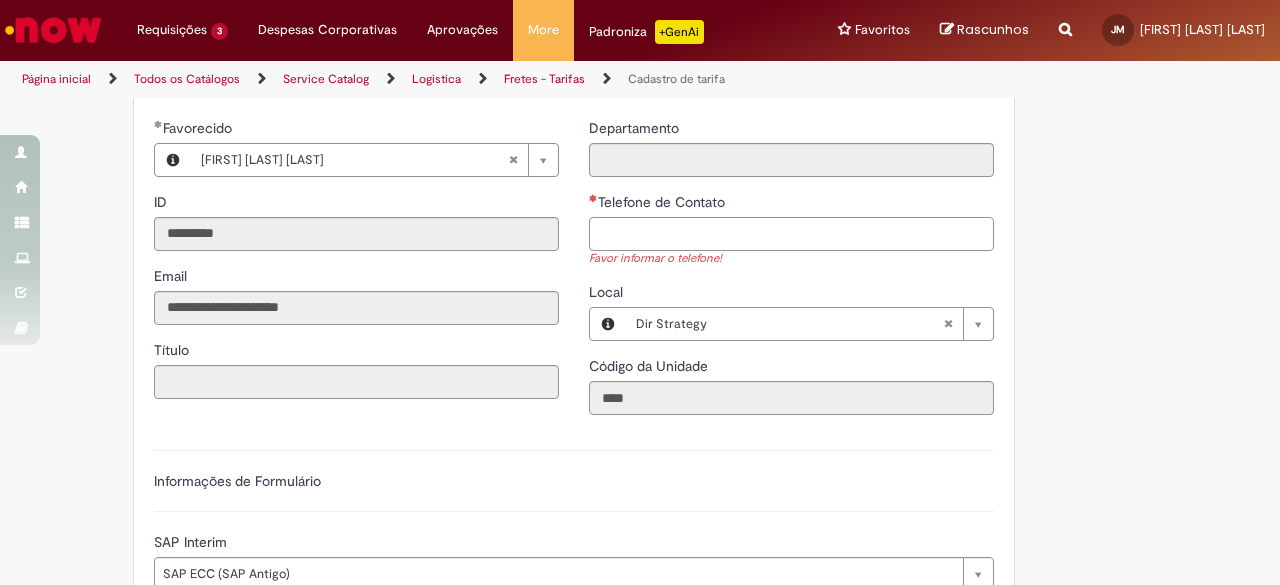 click on "Telefone de Contato" at bounding box center (791, 234) 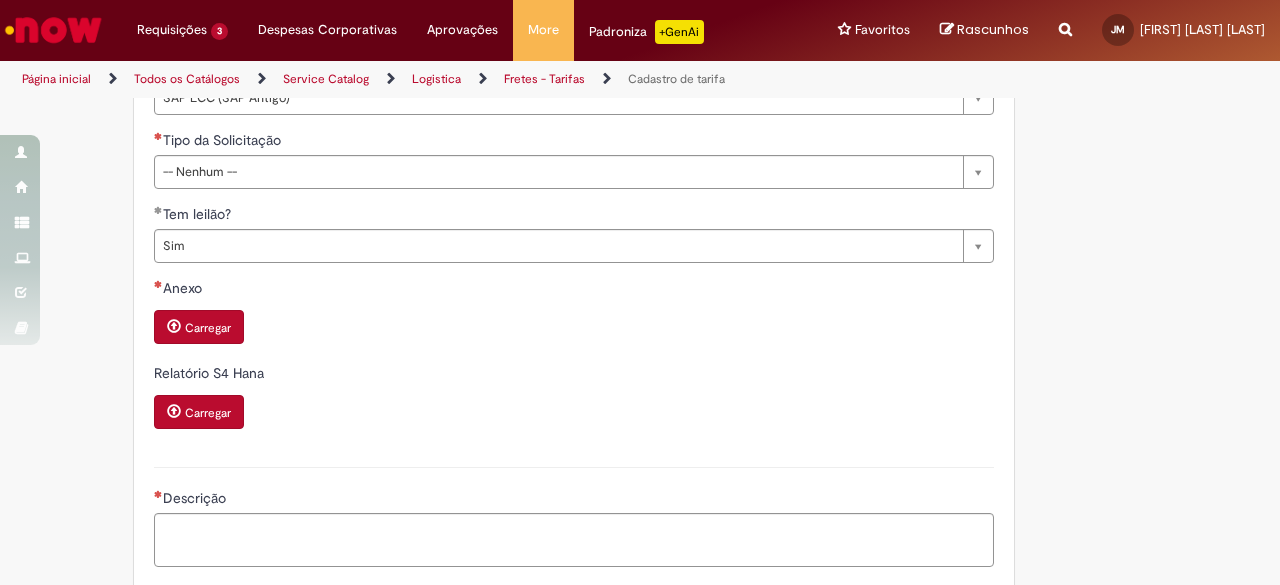 type on "**********" 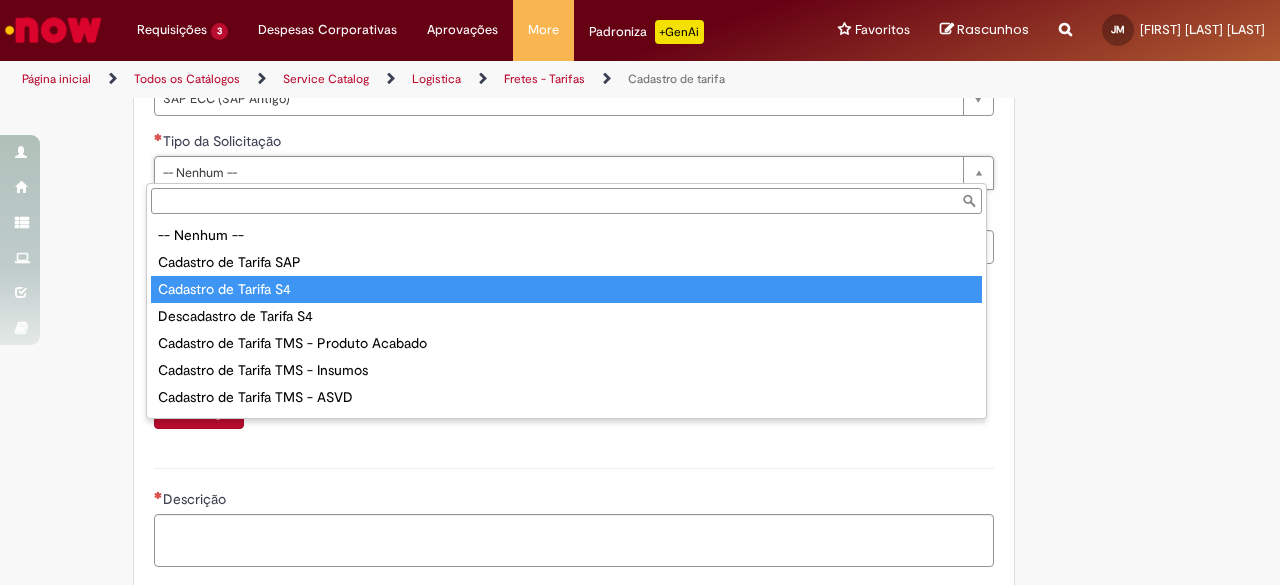 type on "**********" 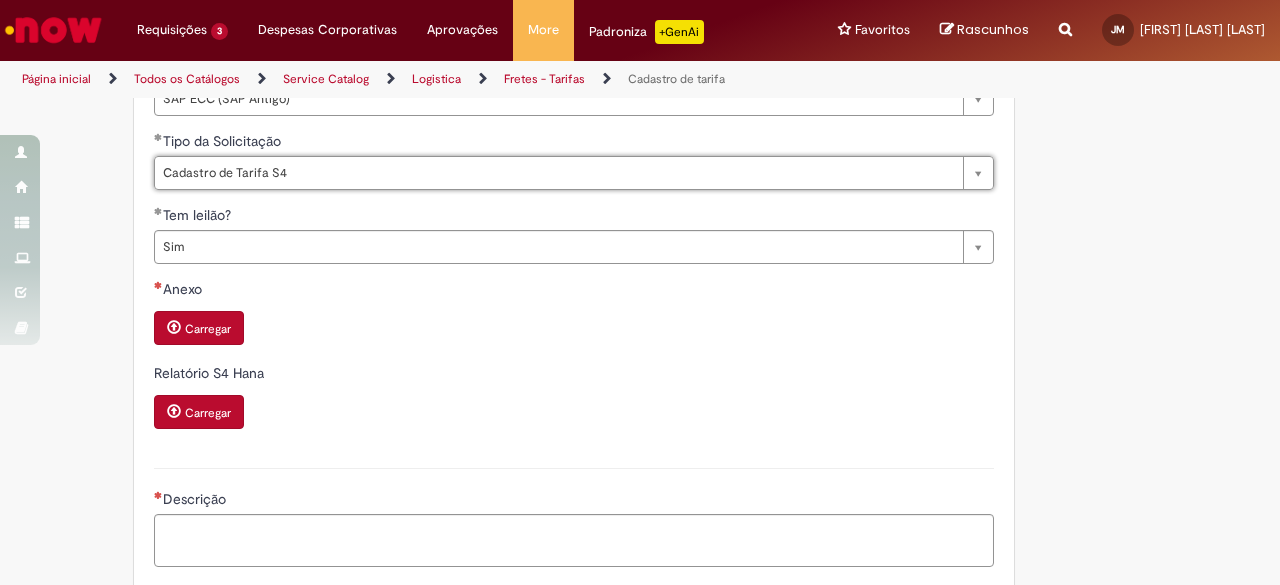 click on "Carregar" at bounding box center [199, 328] 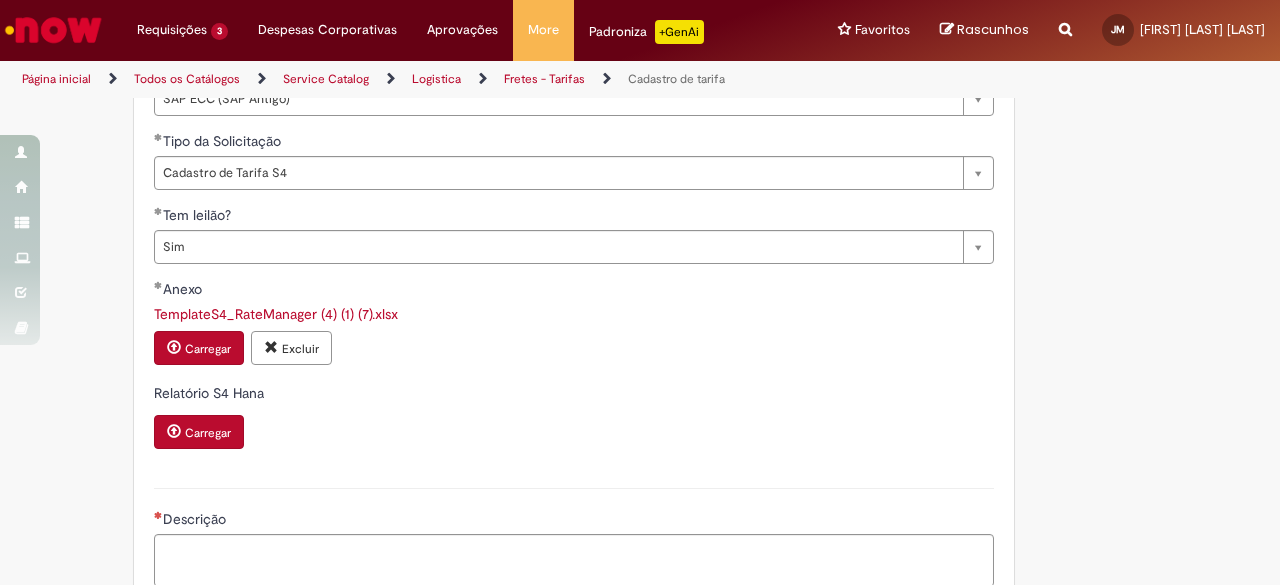 scroll, scrollTop: 809, scrollLeft: 0, axis: vertical 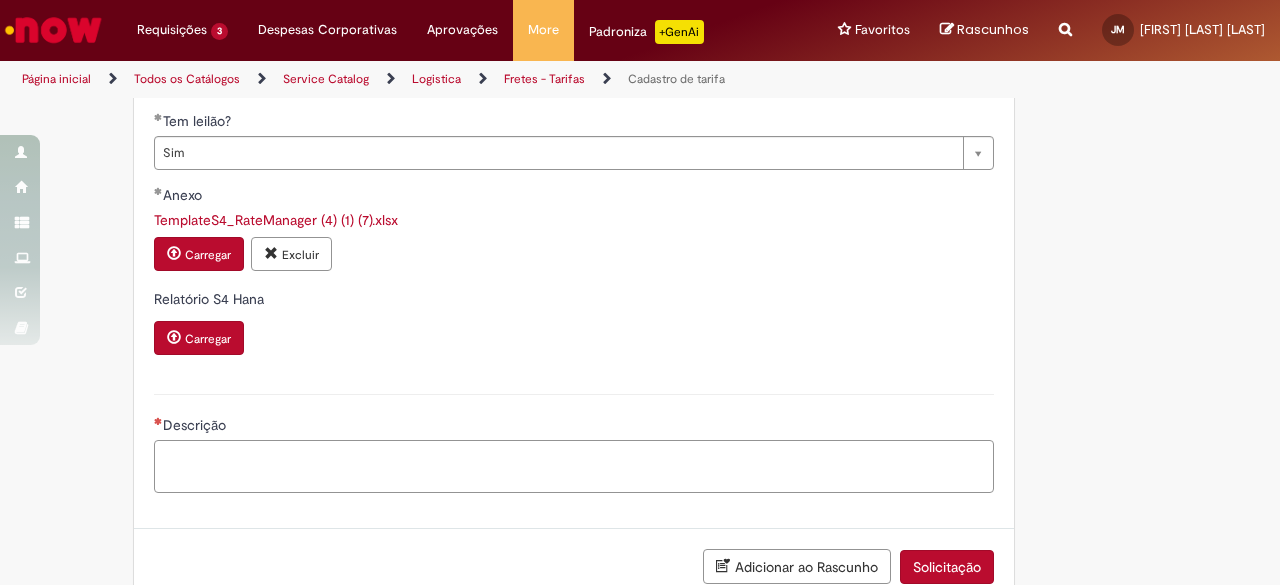 paste on "*********" 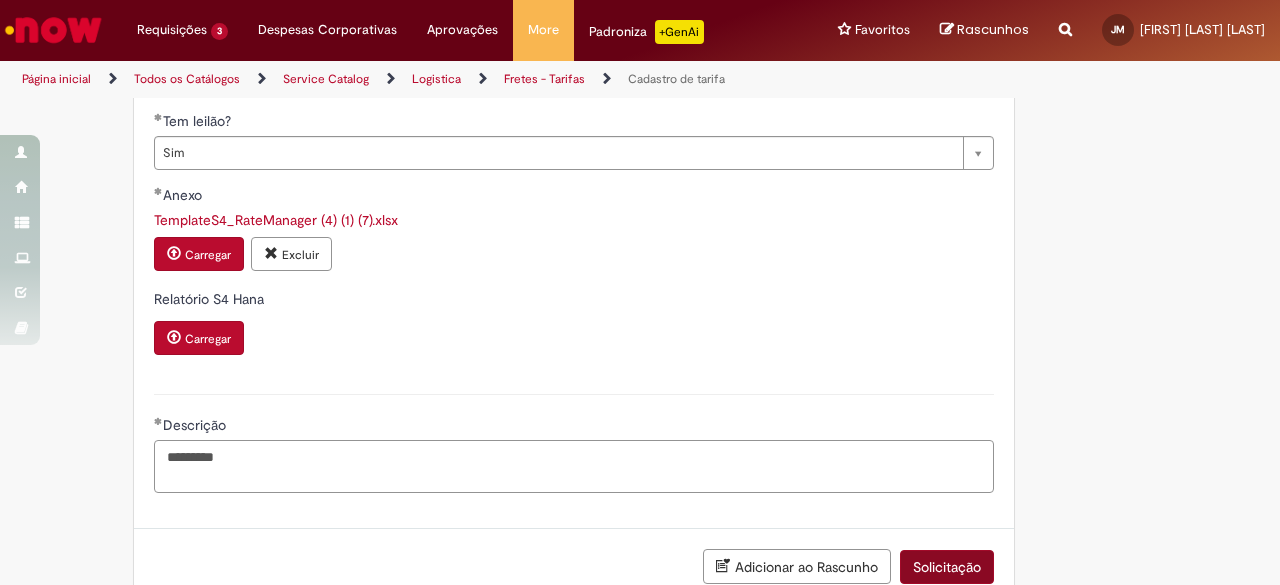 type on "*********" 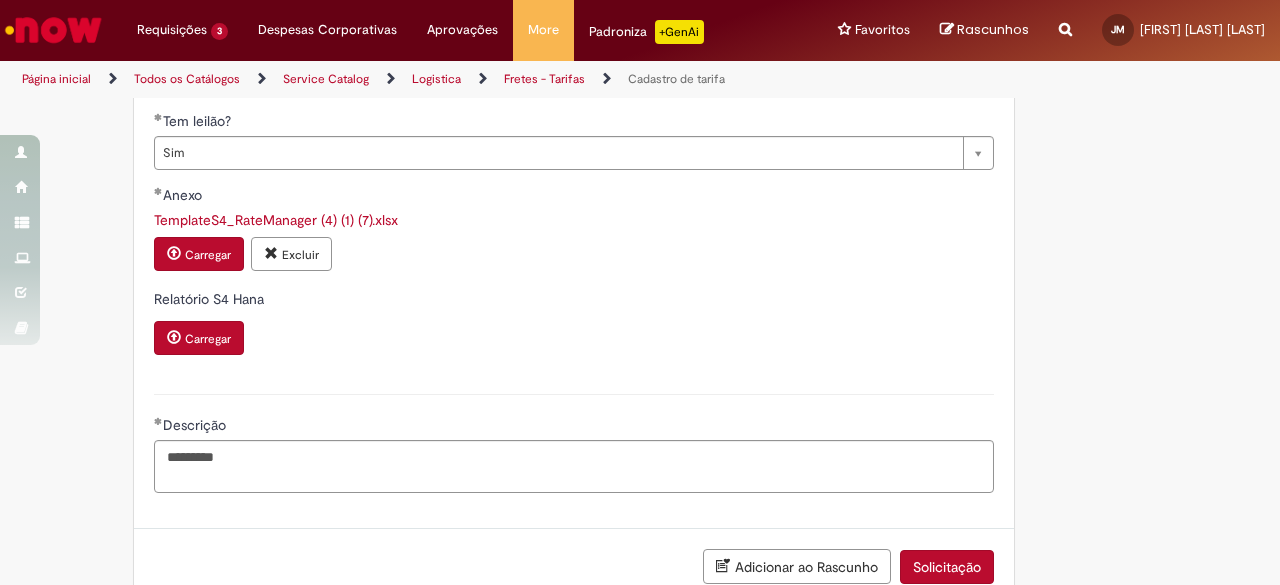 click on "Solicitação" at bounding box center (947, 567) 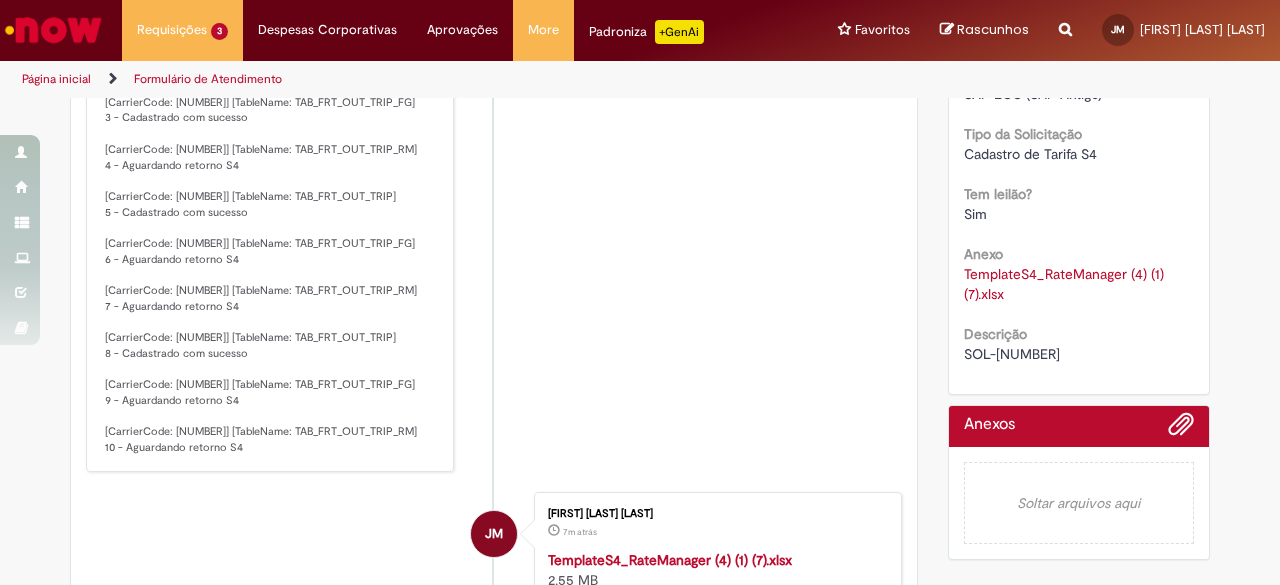 scroll, scrollTop: 0, scrollLeft: 0, axis: both 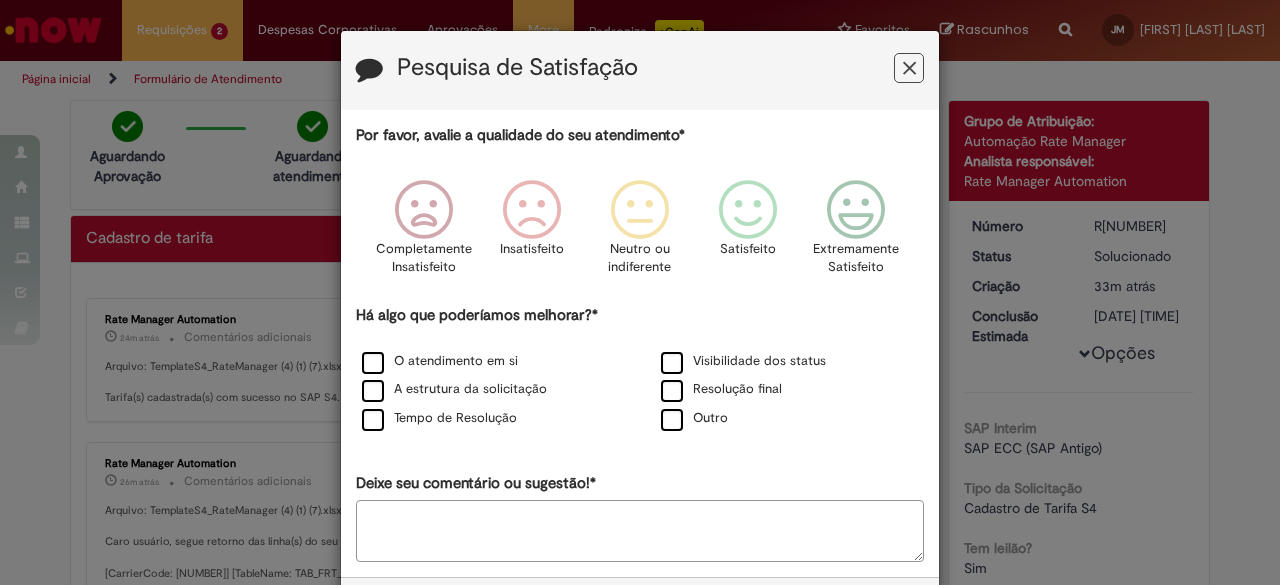 click at bounding box center (909, 68) 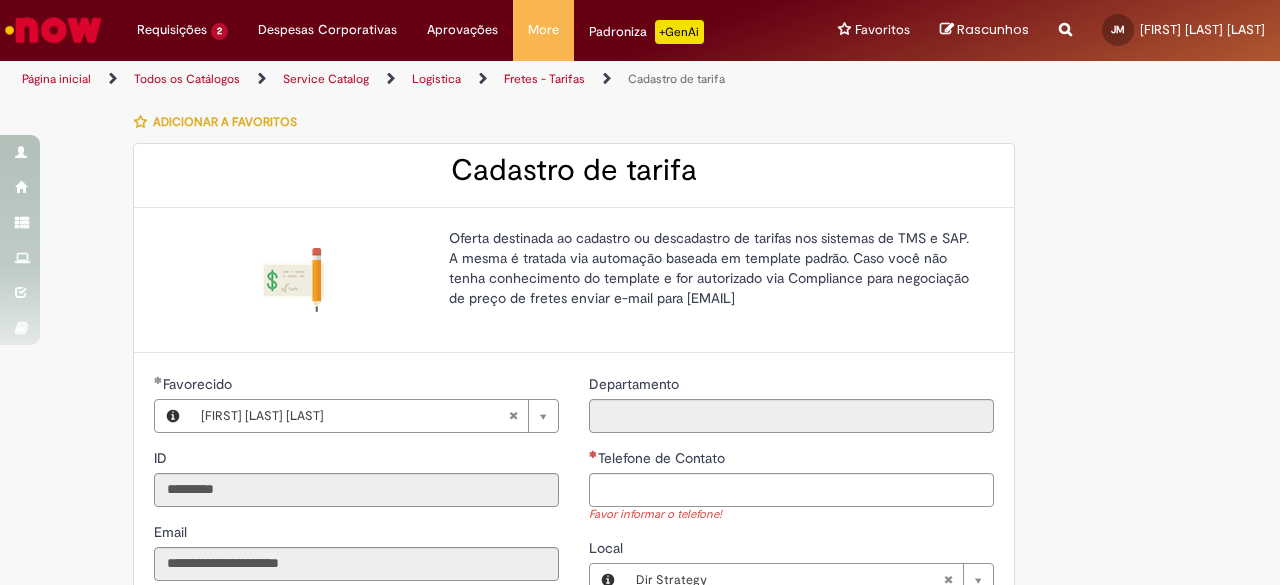 scroll, scrollTop: 0, scrollLeft: 0, axis: both 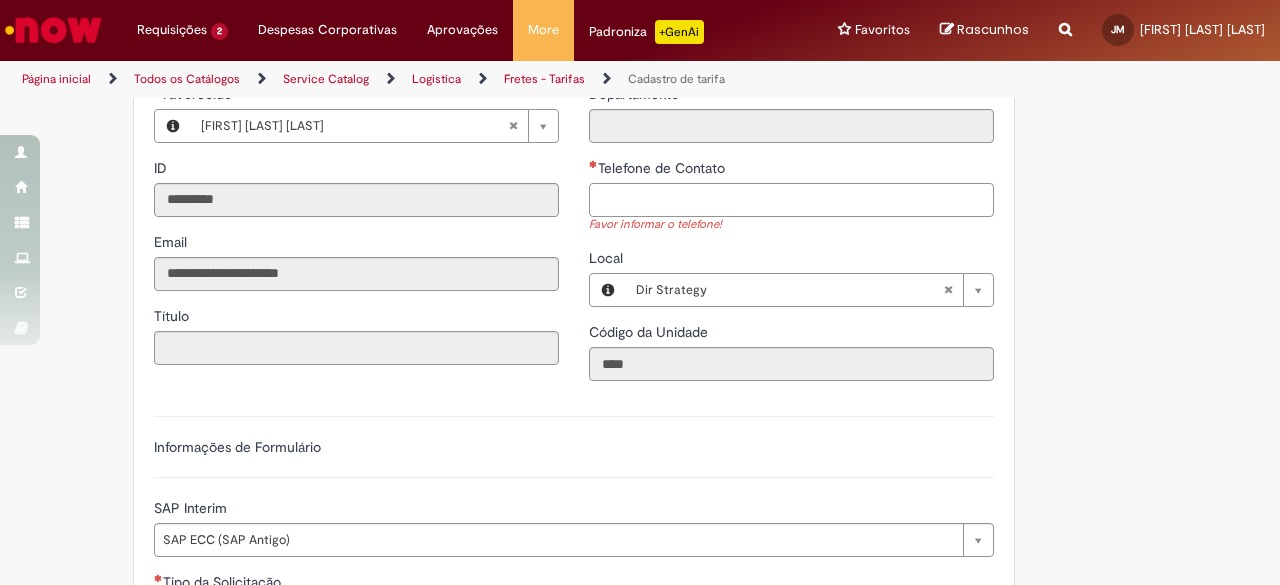 click on "Telefone de Contato" at bounding box center [791, 200] 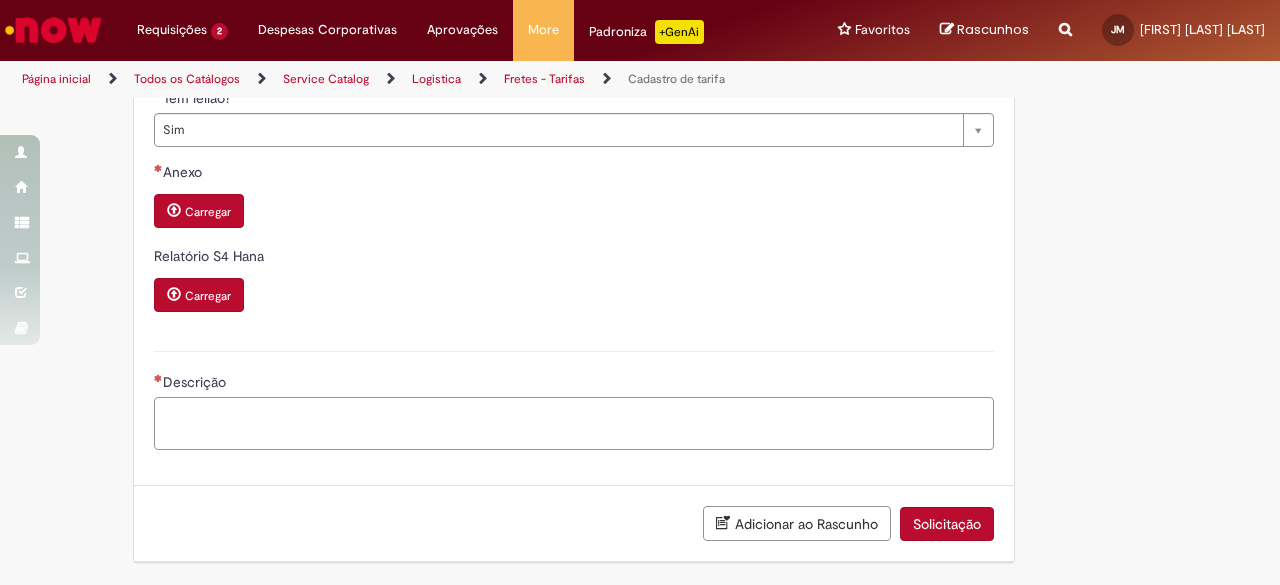 type on "**********" 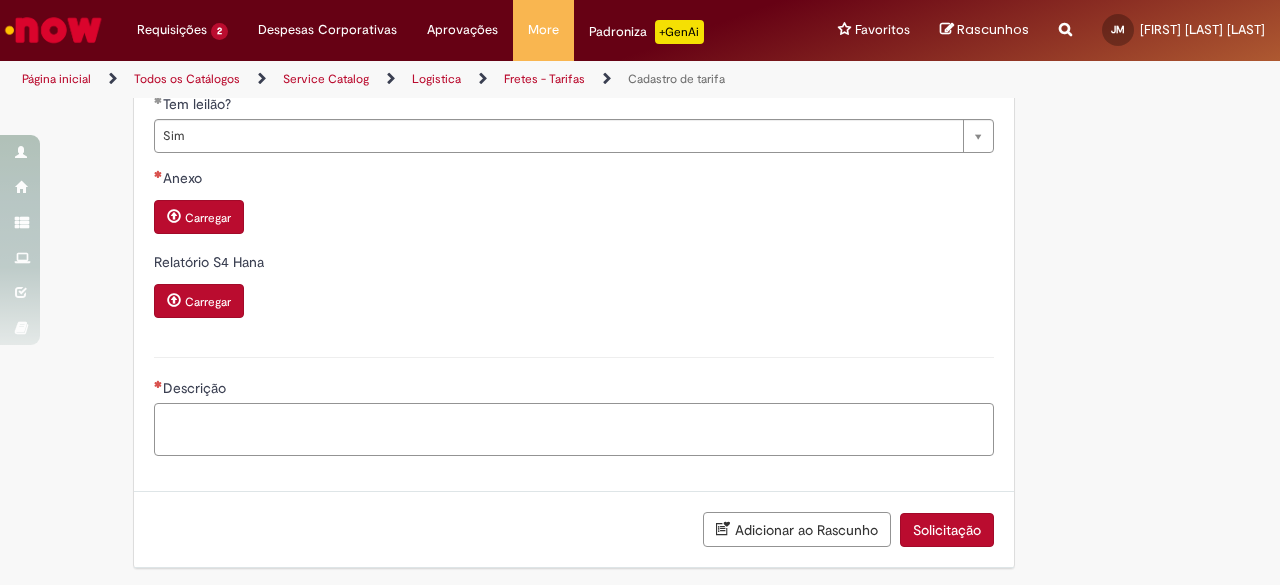 paste on "**********" 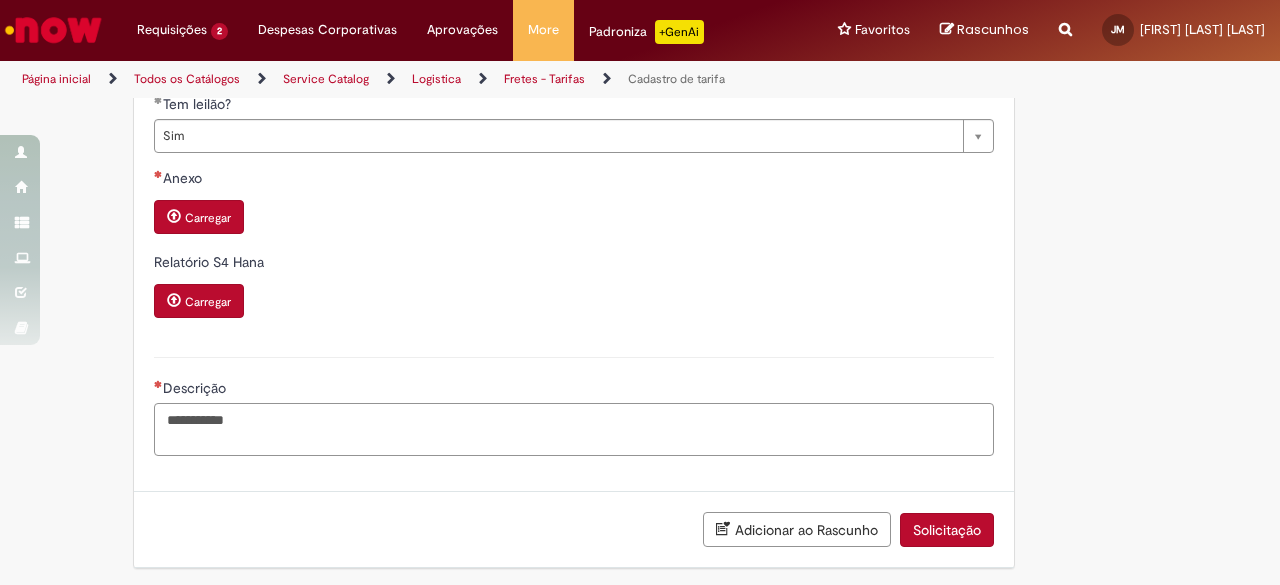 click on "**********" at bounding box center [574, 429] 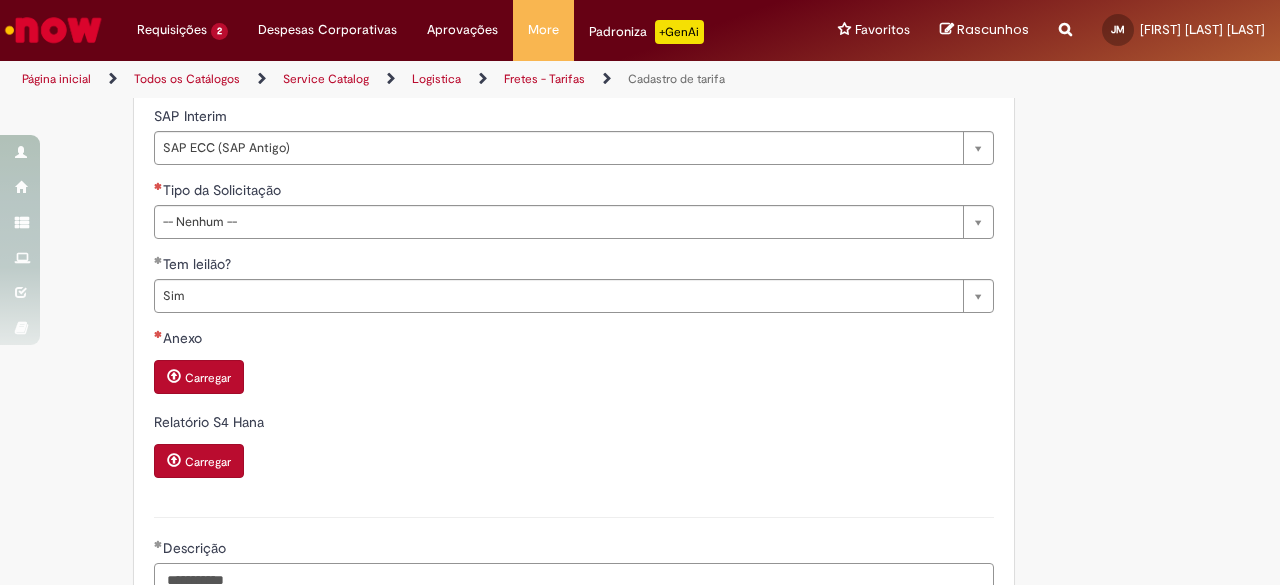 scroll, scrollTop: 652, scrollLeft: 0, axis: vertical 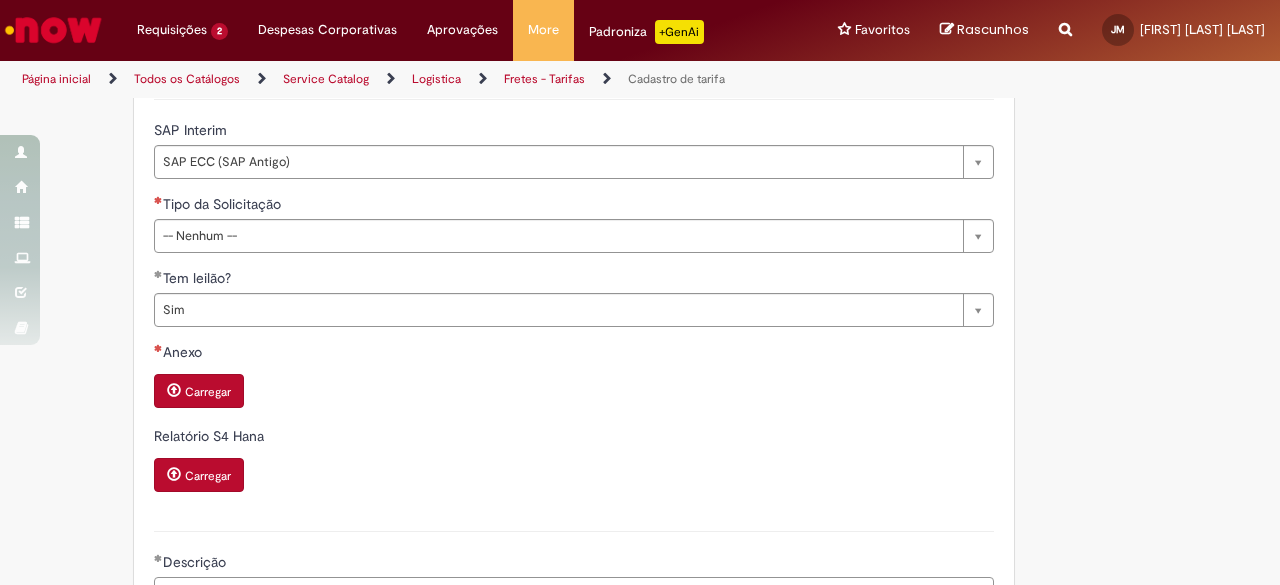 type on "**********" 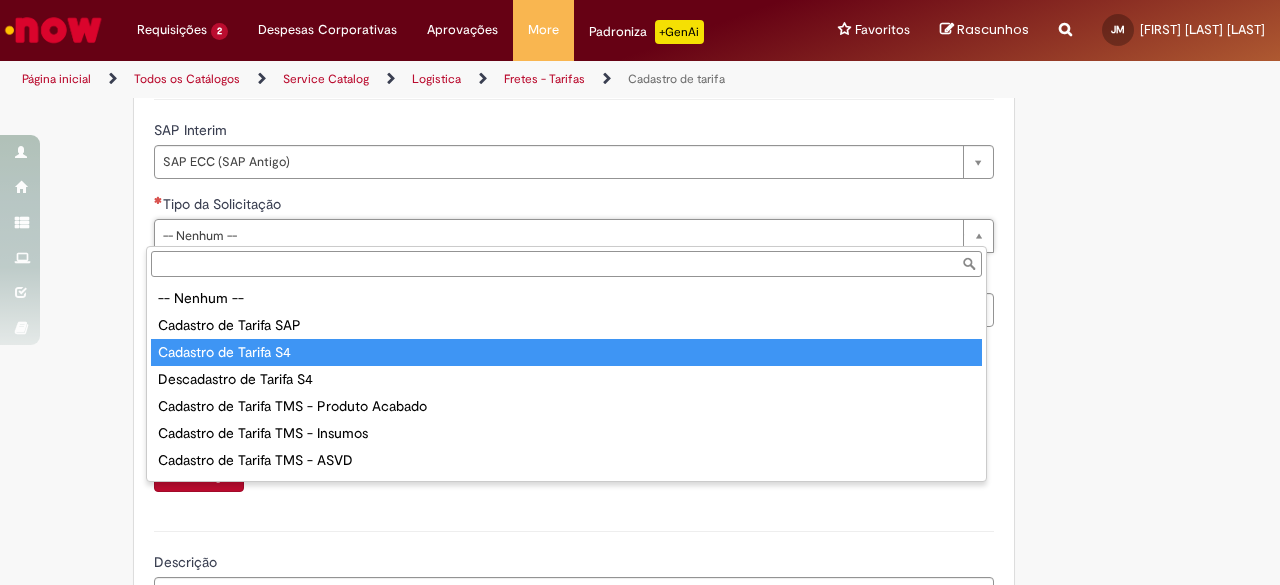type on "**********" 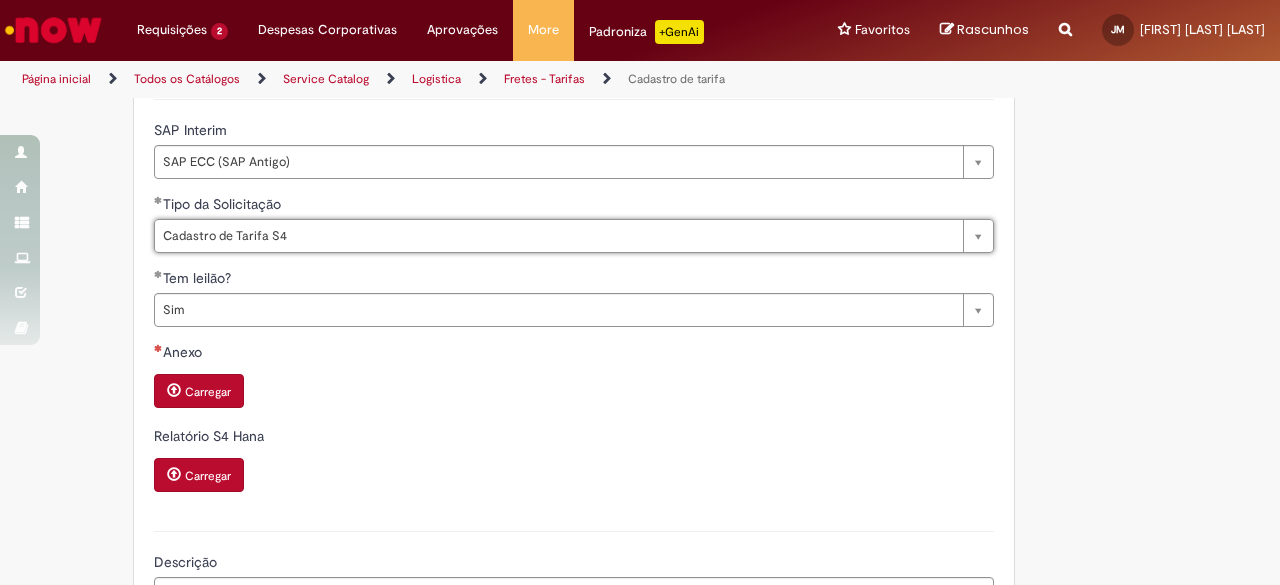 click on "Carregar" at bounding box center (208, 392) 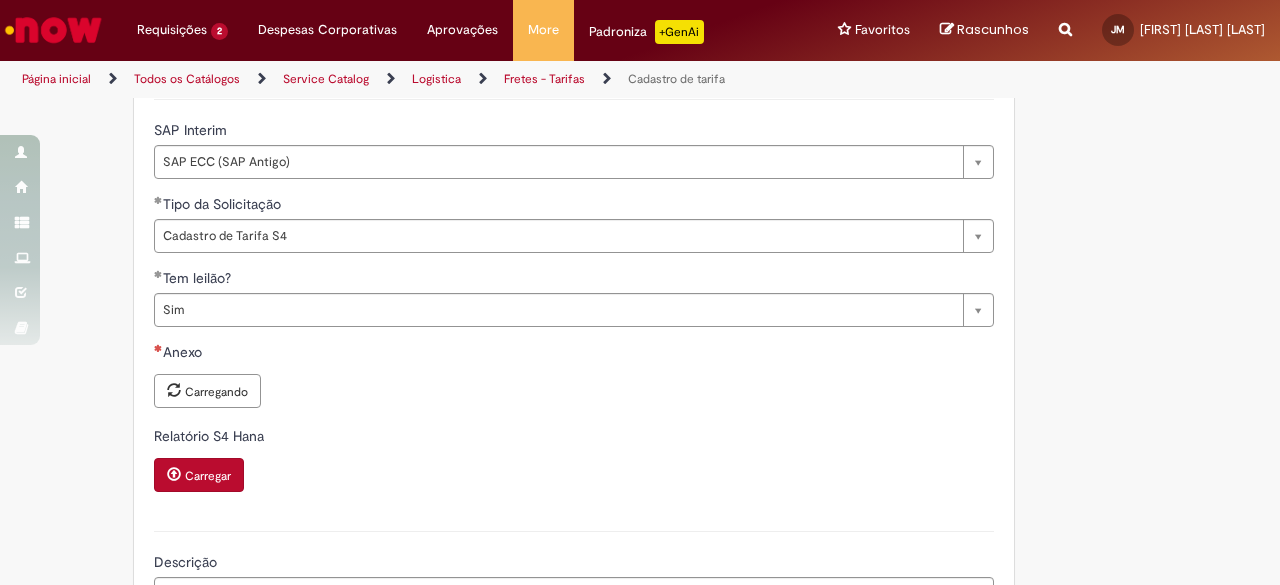 scroll, scrollTop: 826, scrollLeft: 0, axis: vertical 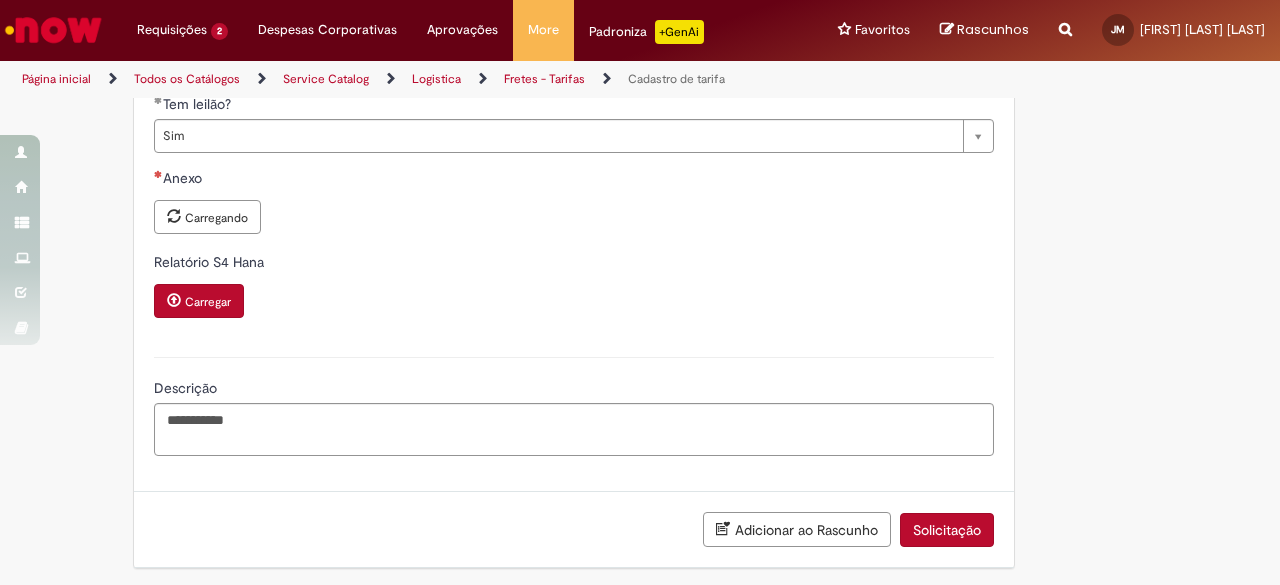 click on "Solicitação" at bounding box center (947, 530) 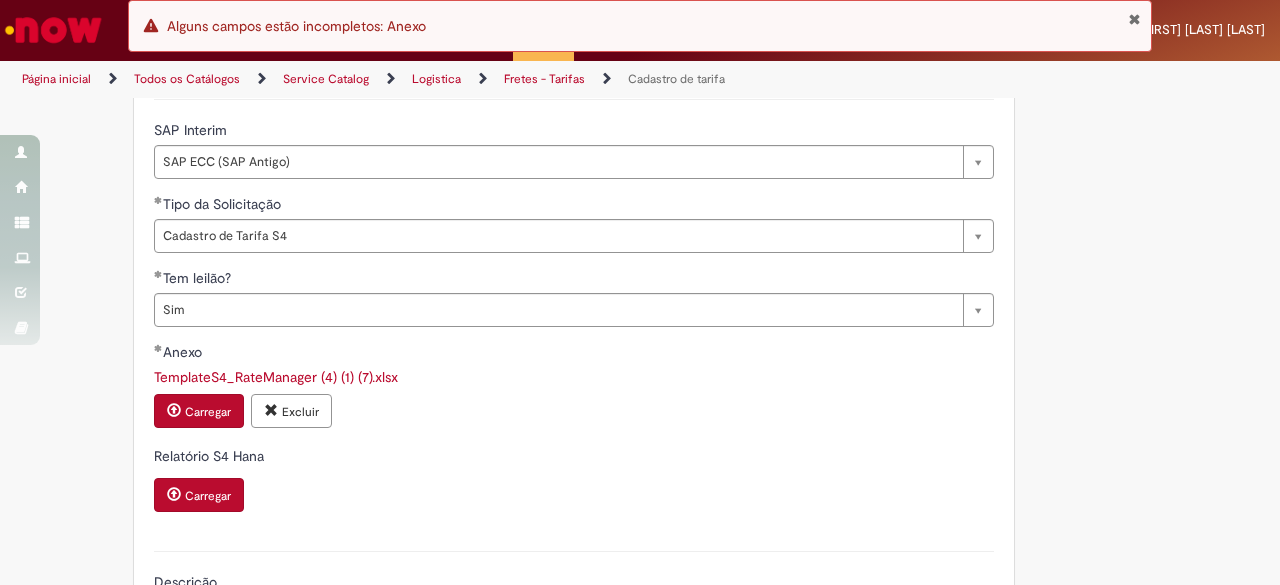 scroll, scrollTop: 652, scrollLeft: 0, axis: vertical 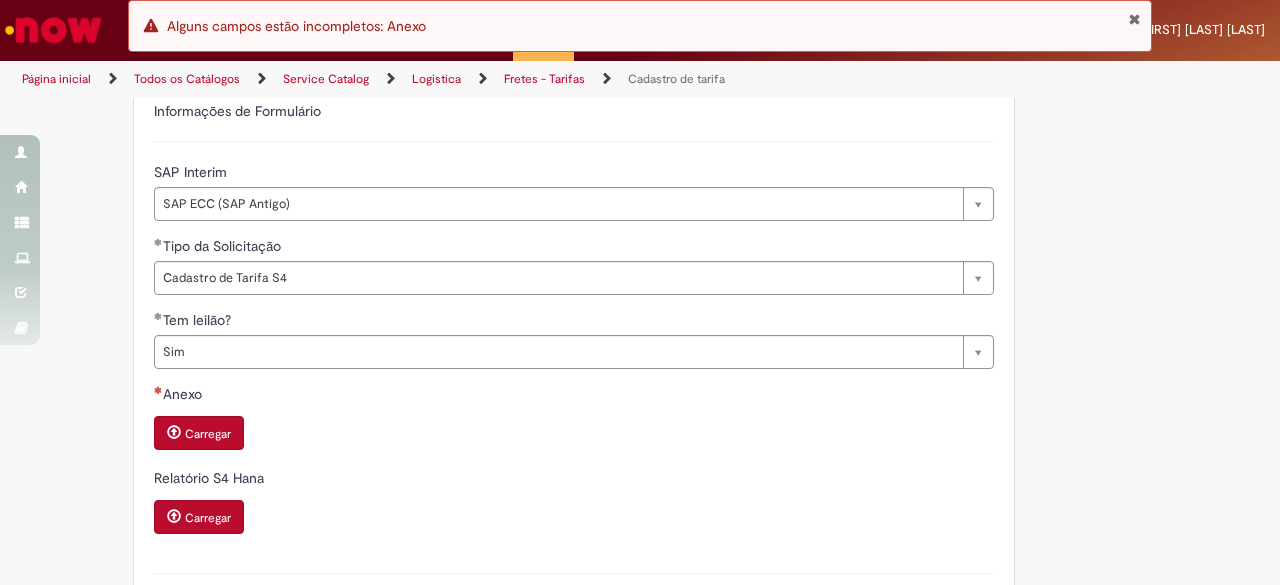 click on "Carregar" at bounding box center (199, 433) 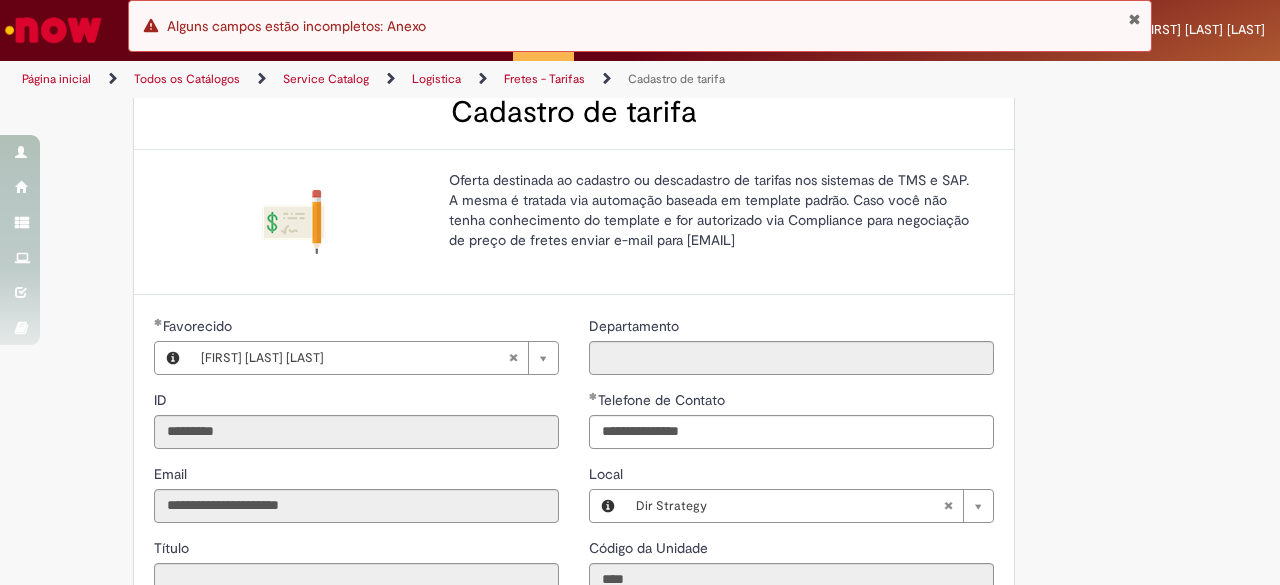 scroll, scrollTop: 54, scrollLeft: 0, axis: vertical 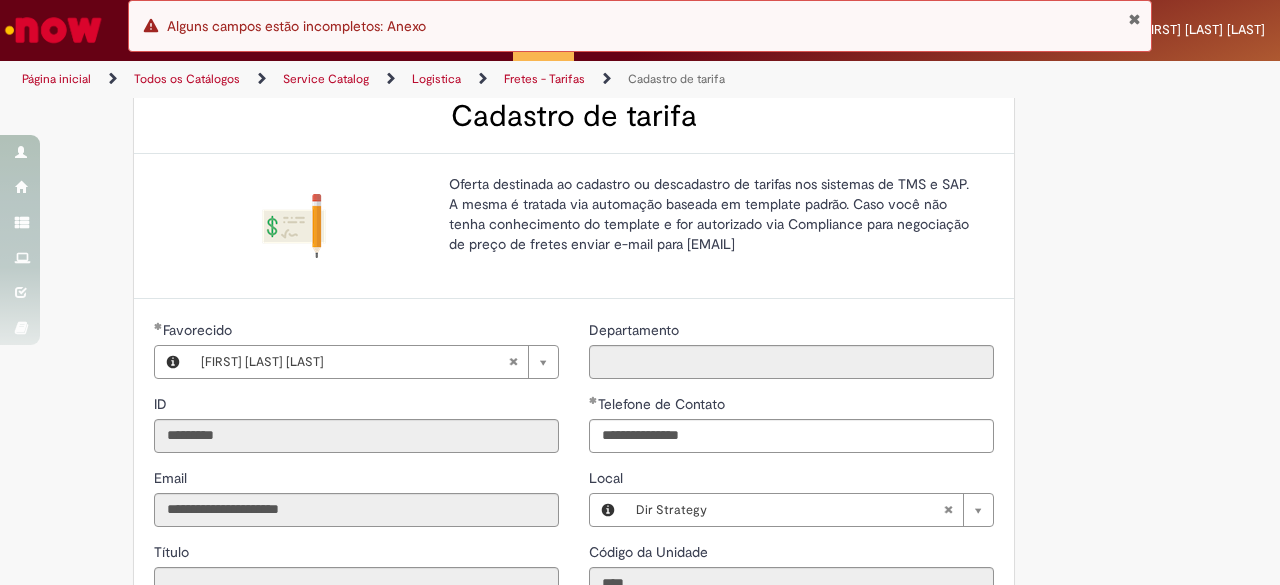 click on "Oferta destinada ao cadastro ou descadastro de tarifas nos sistemas de TMS e SAP. A mesma é tratada via automação baseada em template padrão. Caso você não tenha conhecimento do template e for autorizado via Compliance para negociação de preço de fretes enviar e-mail para opcapabilitiescsc@example.com.br" at bounding box center (714, 214) 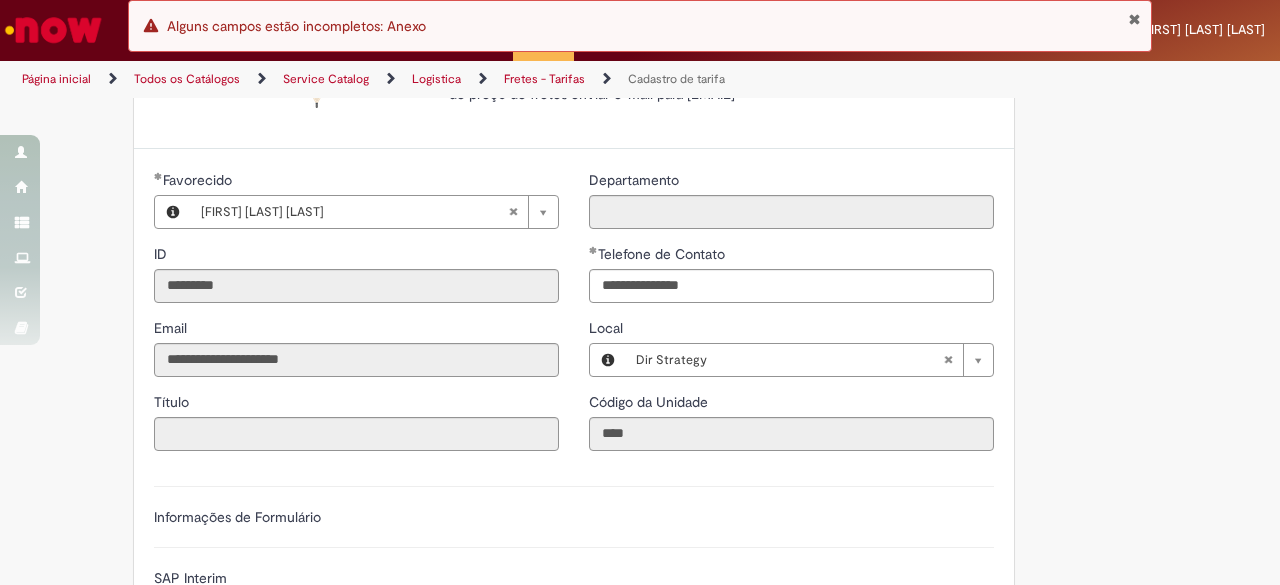 scroll, scrollTop: 204, scrollLeft: 0, axis: vertical 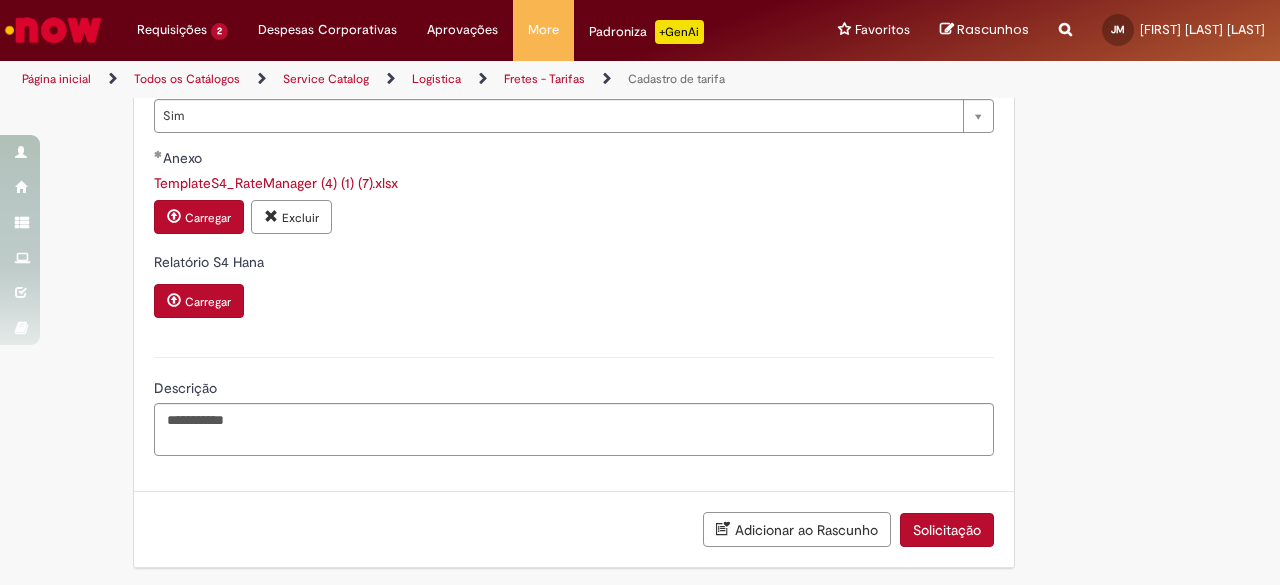 click on "Solicitação" at bounding box center (947, 530) 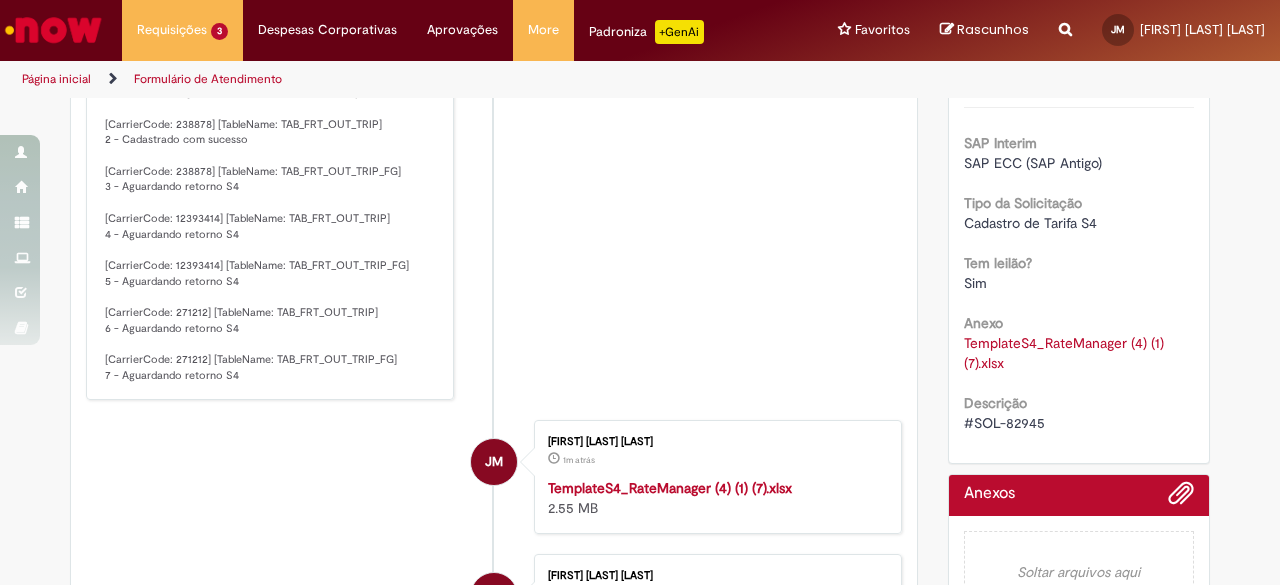 scroll, scrollTop: 291, scrollLeft: 0, axis: vertical 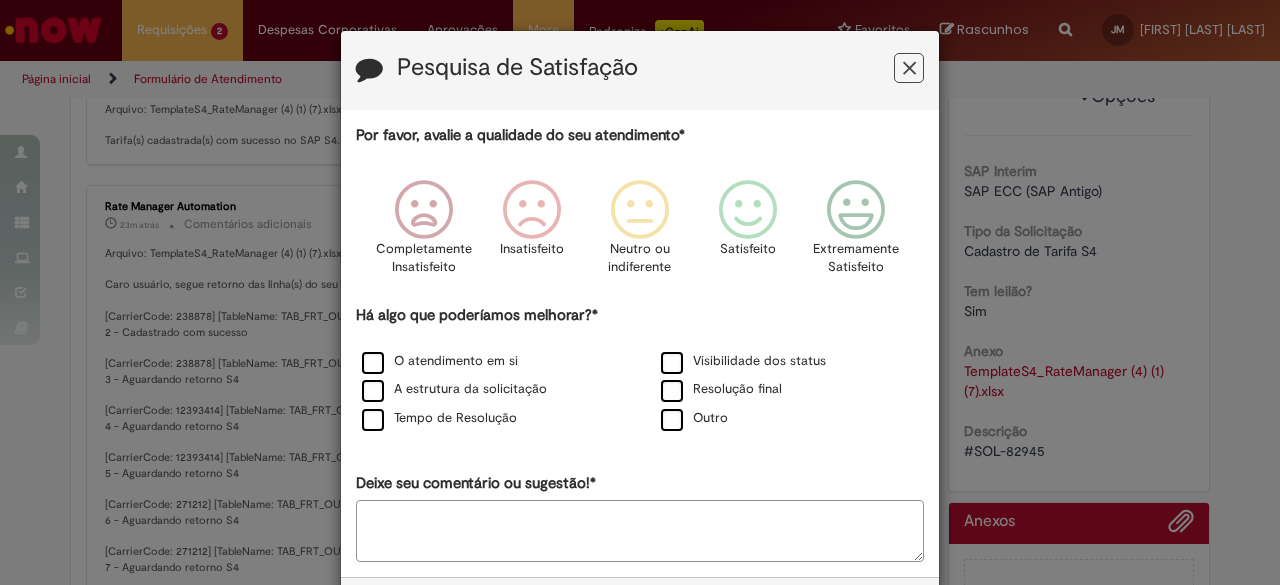 click at bounding box center [909, 68] 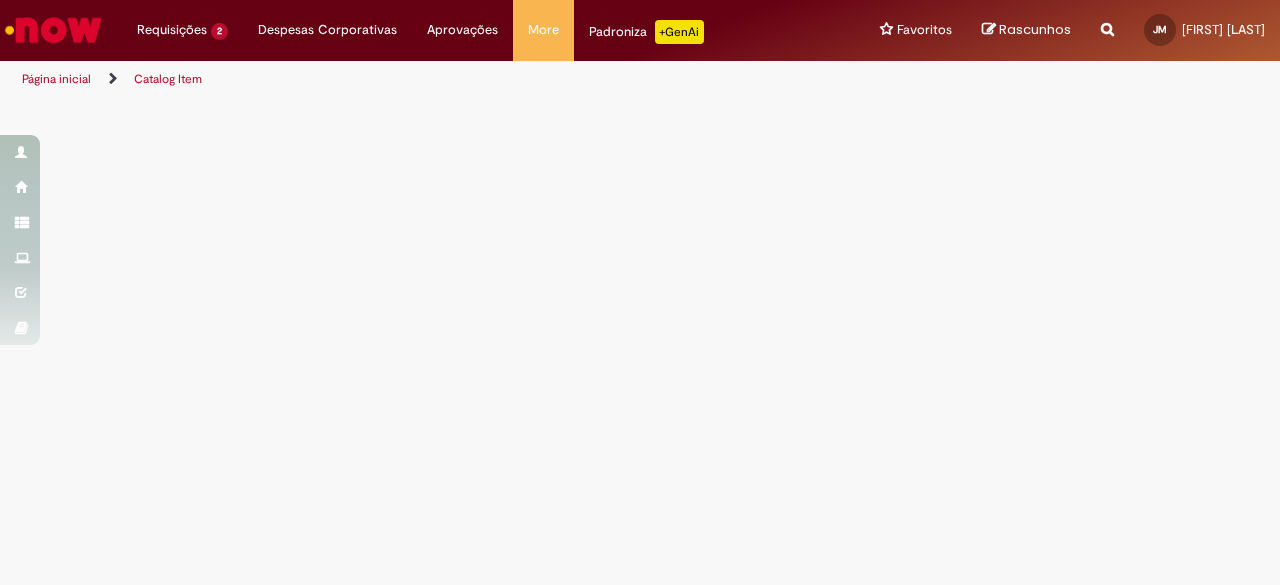scroll, scrollTop: 0, scrollLeft: 0, axis: both 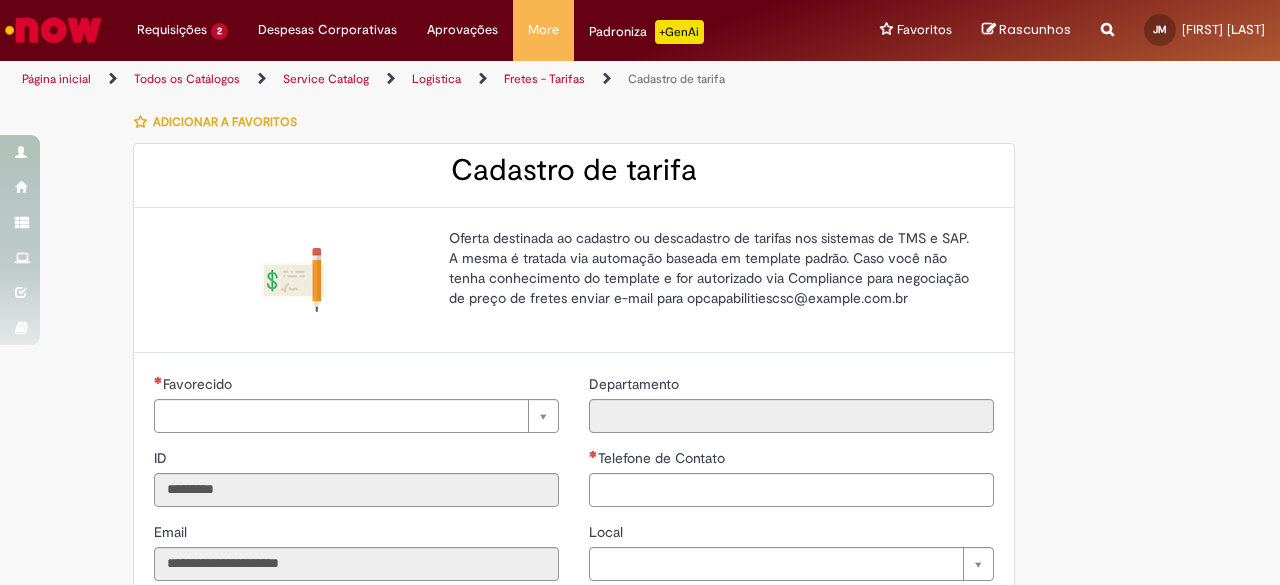 type on "**********" 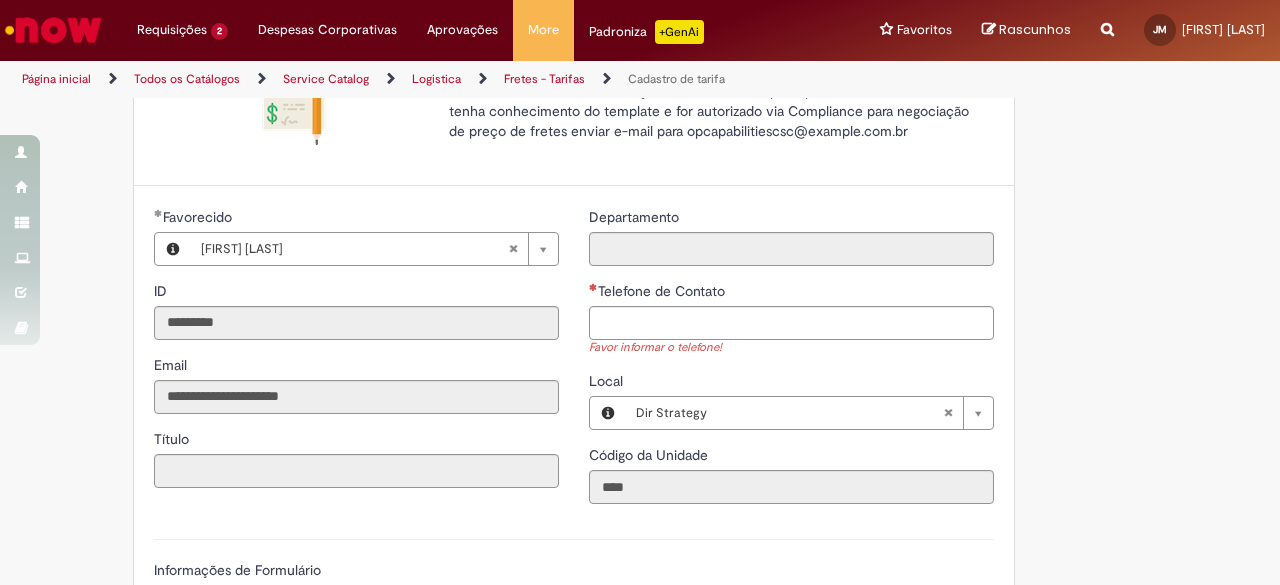 scroll, scrollTop: 176, scrollLeft: 0, axis: vertical 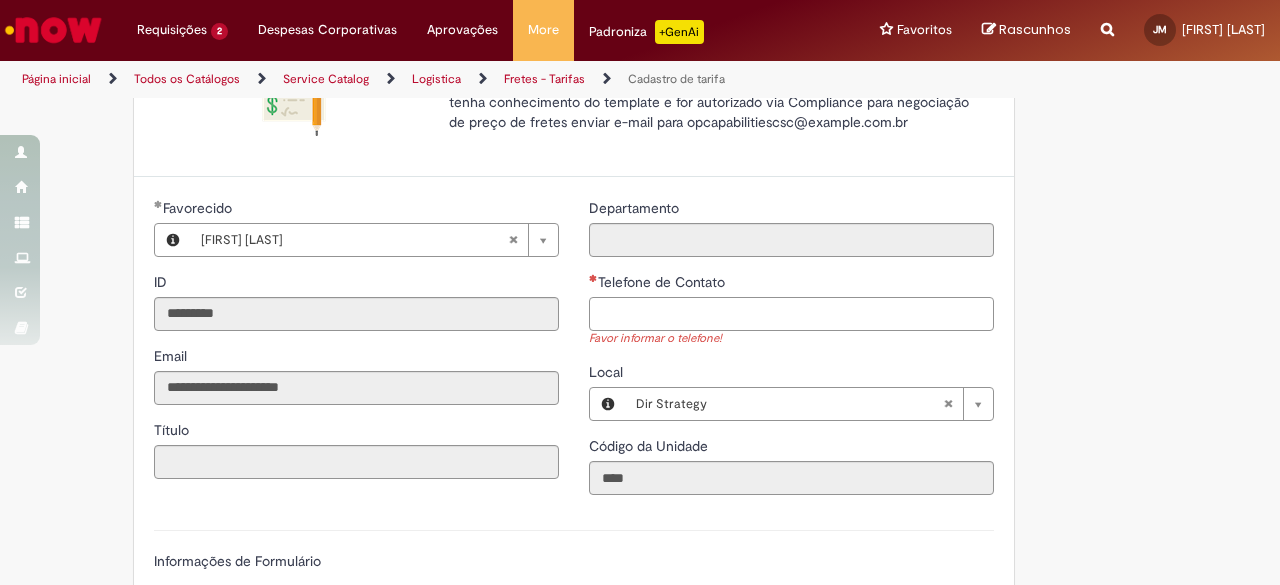 click on "Telefone de Contato" at bounding box center [791, 314] 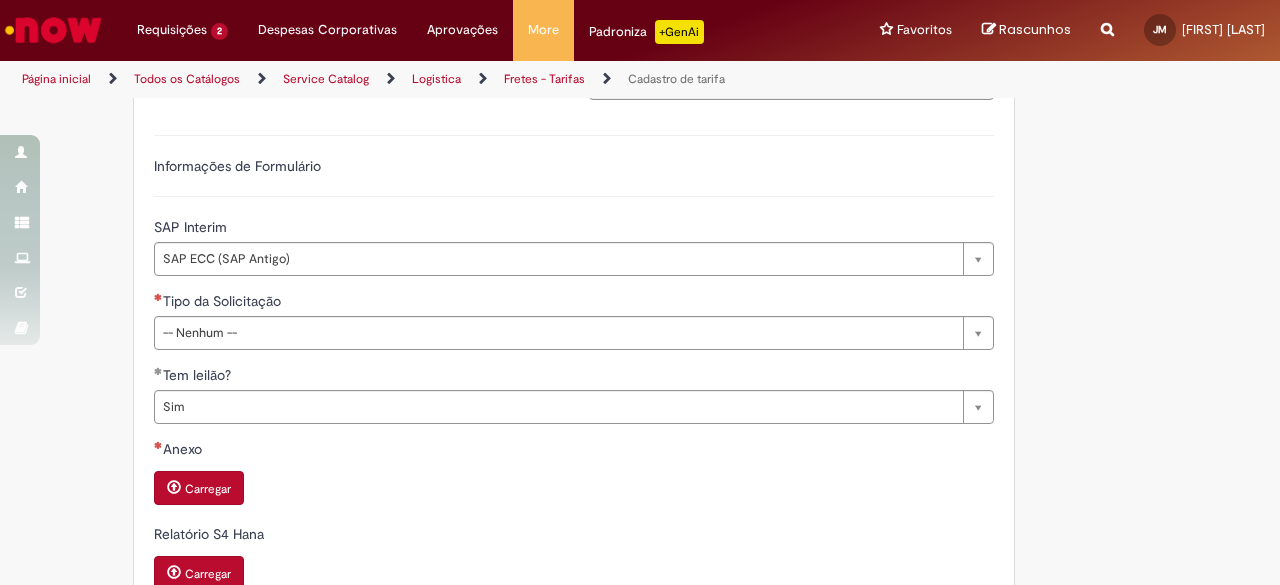 type on "**********" 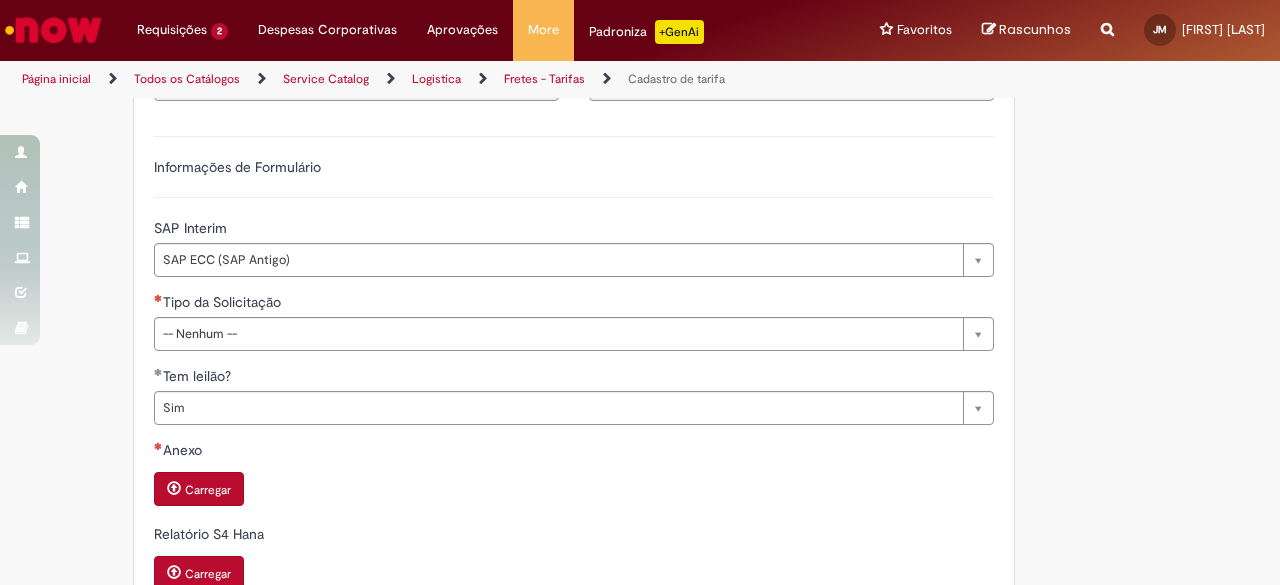 drag, startPoint x: 738, startPoint y: 351, endPoint x: 728, endPoint y: 332, distance: 21.470911 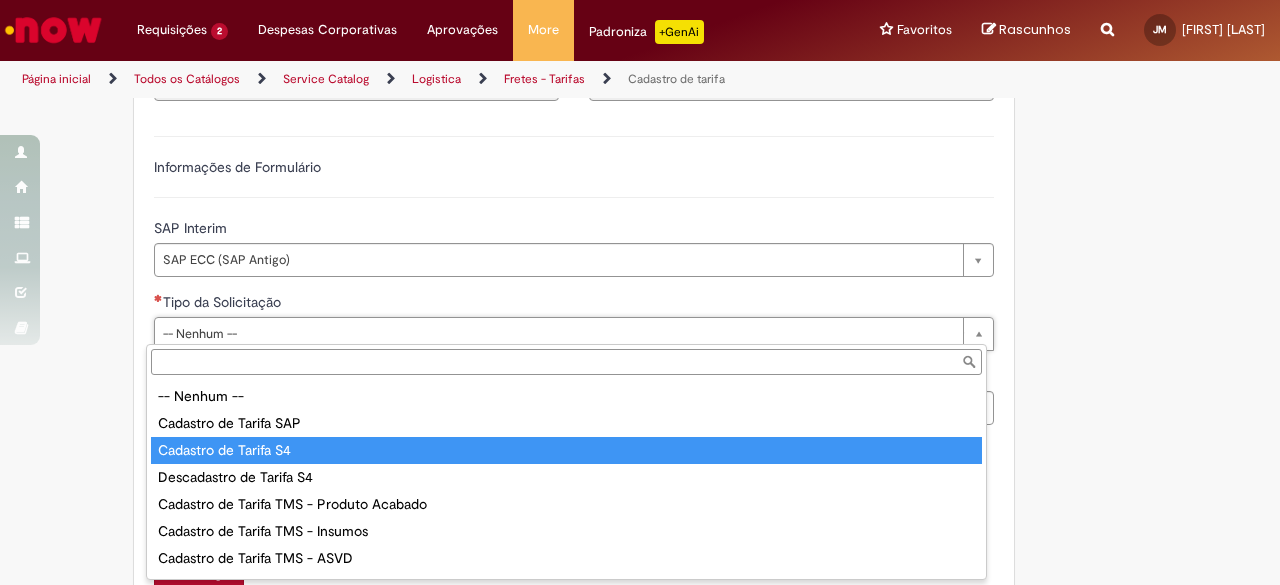 type on "**********" 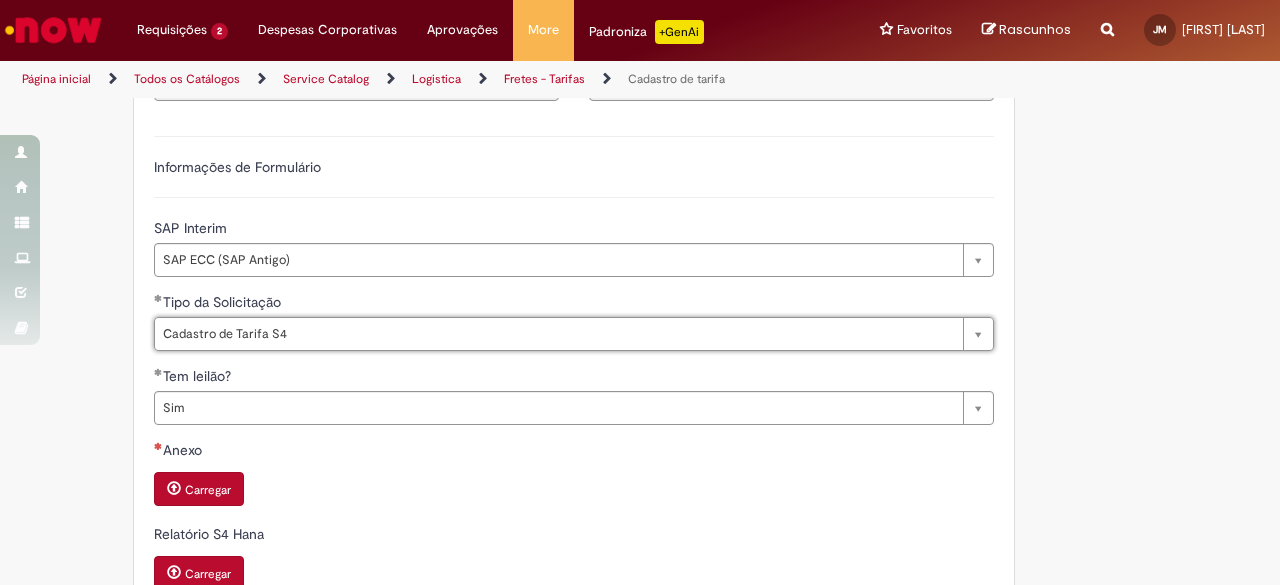 click on "Carregar" at bounding box center [208, 490] 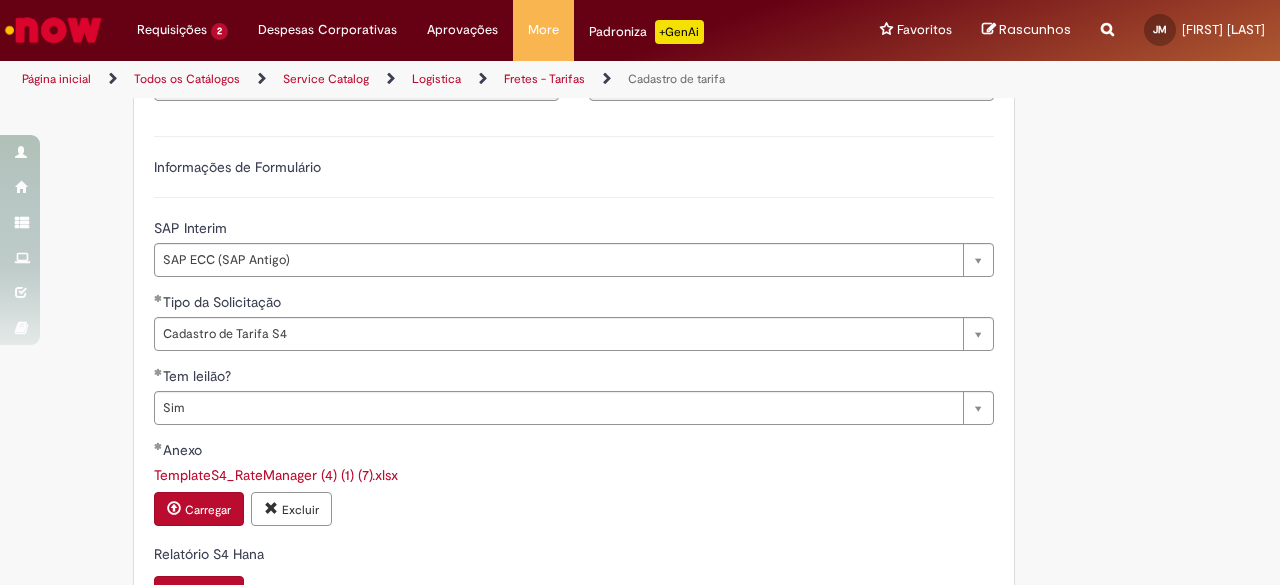 scroll, scrollTop: 846, scrollLeft: 0, axis: vertical 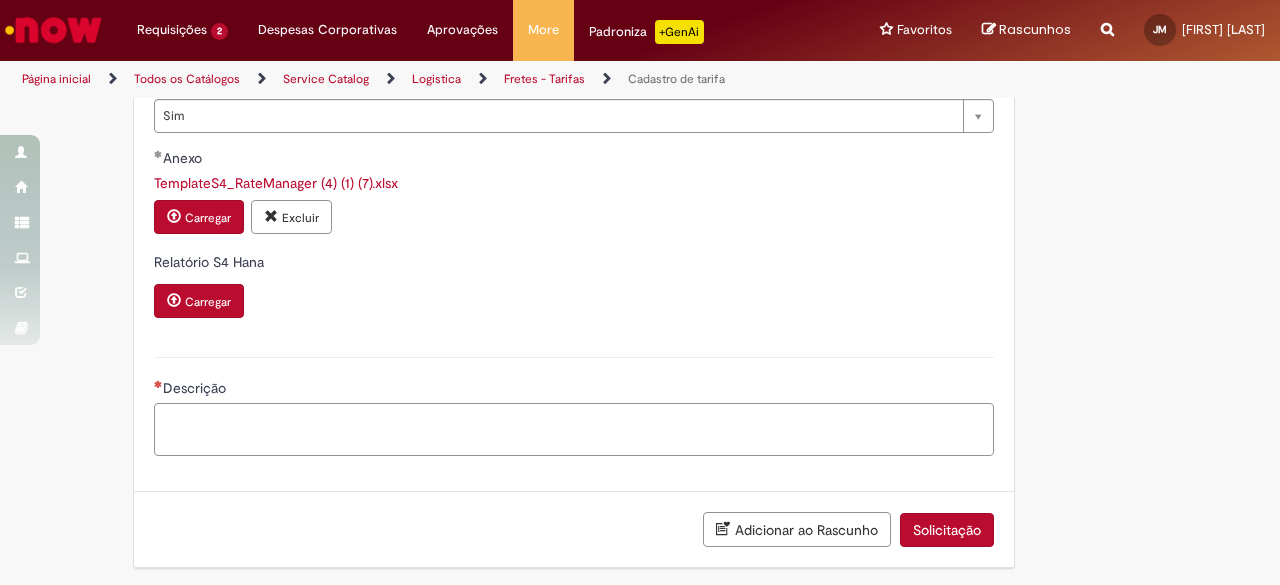 click on "Descrição" at bounding box center [574, 429] 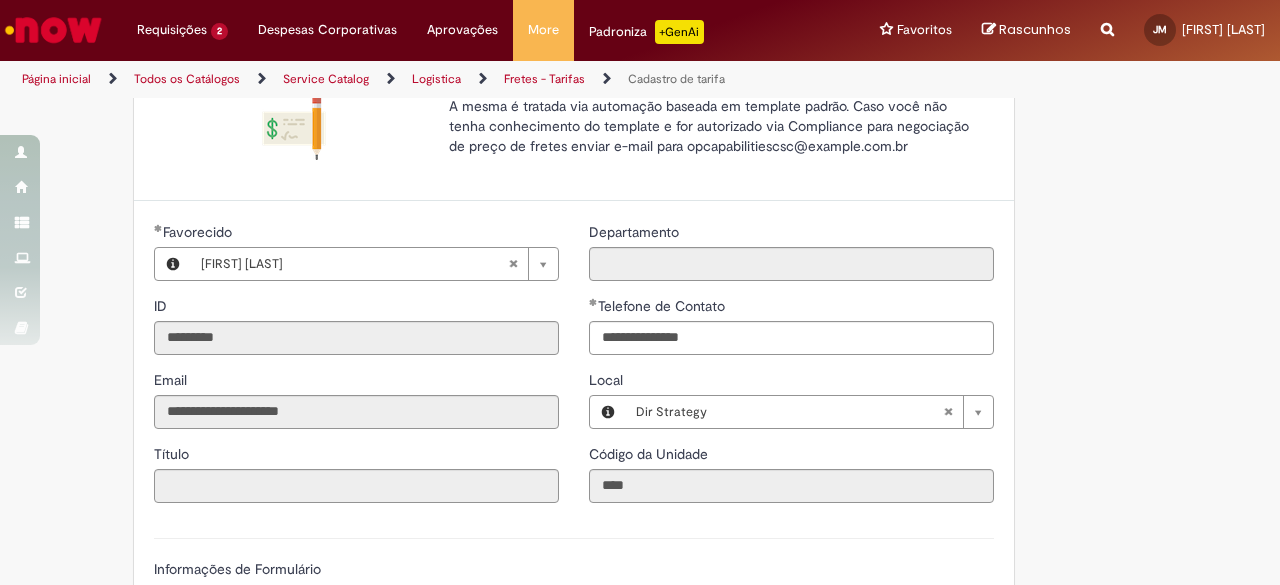 scroll, scrollTop: 846, scrollLeft: 0, axis: vertical 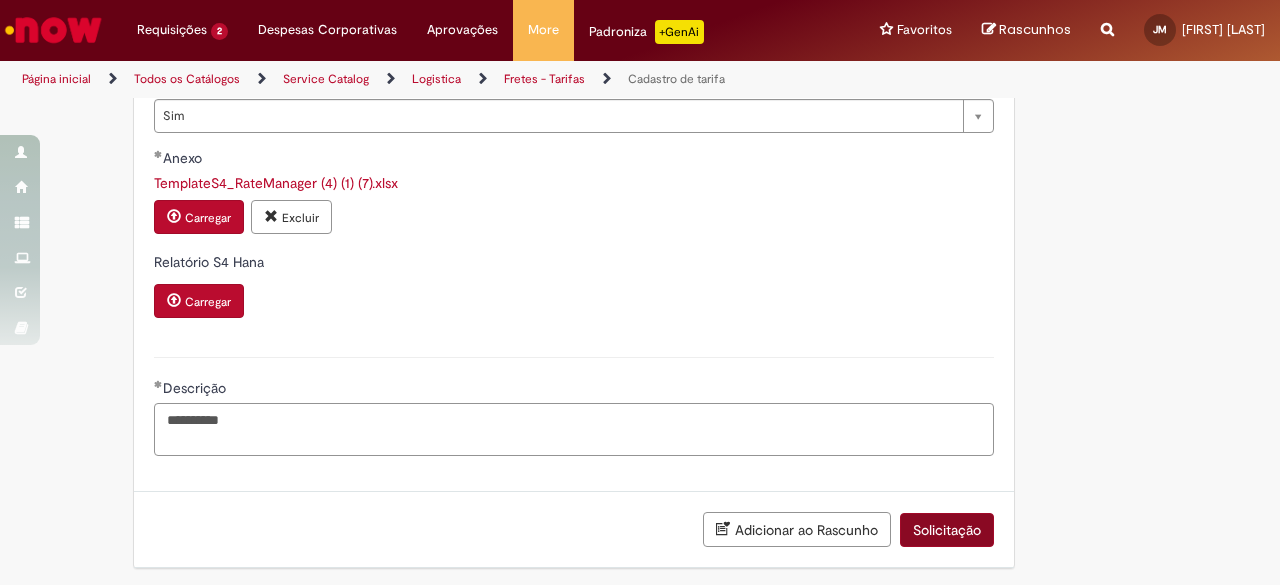 type on "*********" 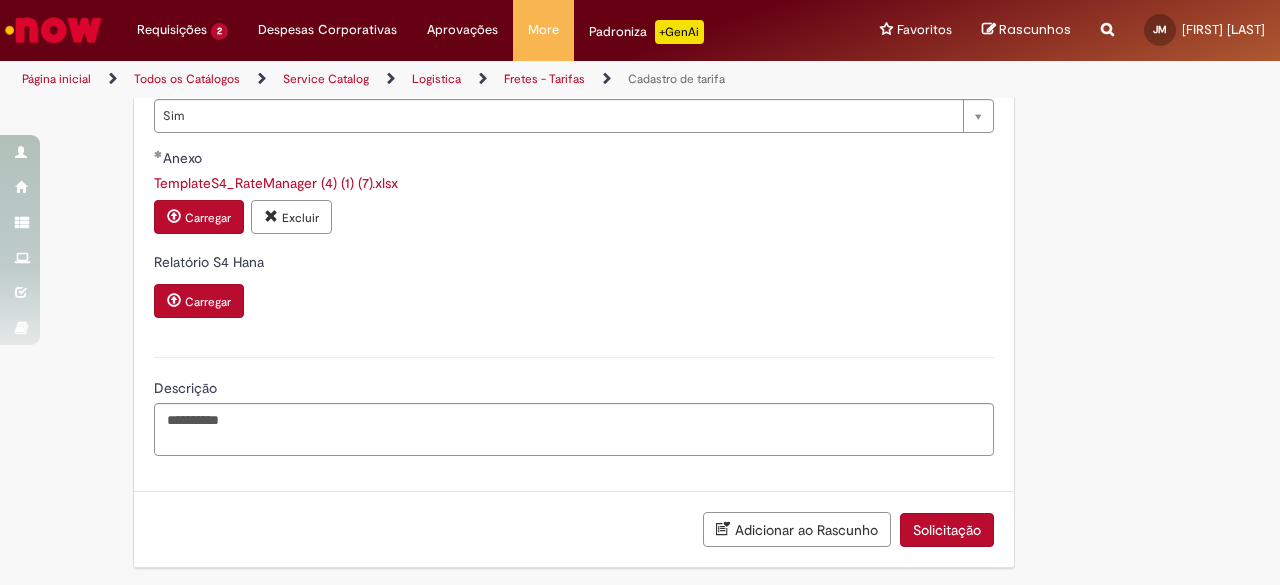 click on "Solicitação" at bounding box center (947, 530) 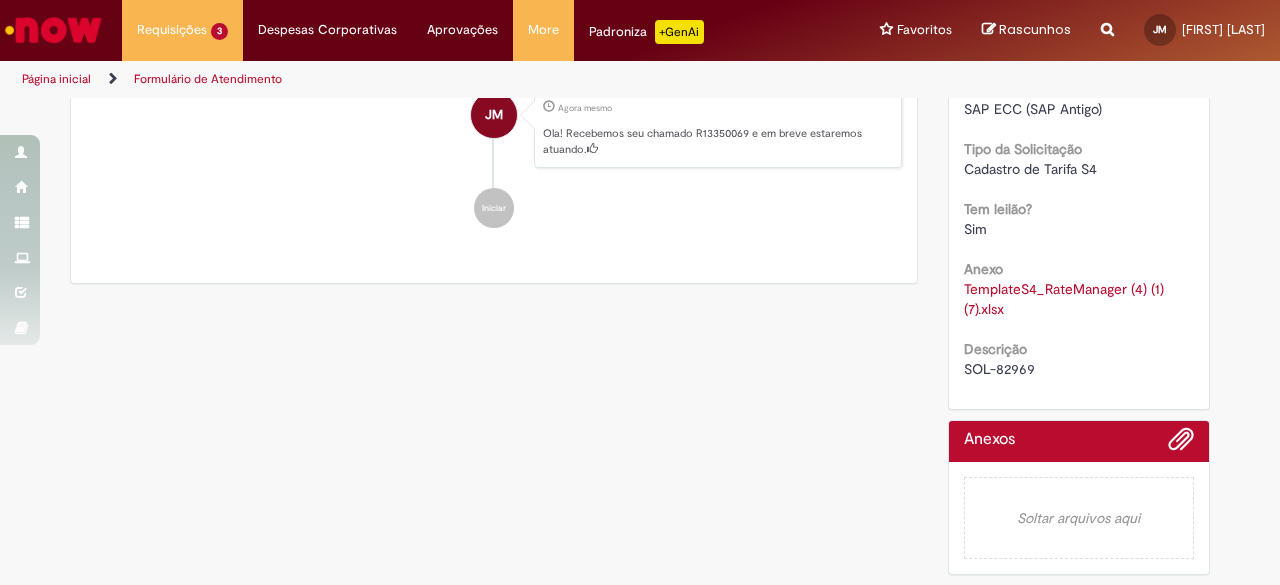 scroll, scrollTop: 0, scrollLeft: 0, axis: both 